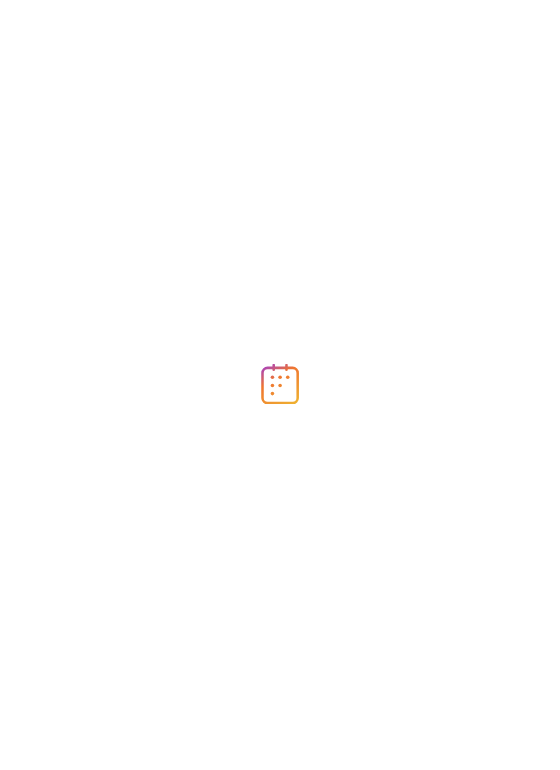 scroll, scrollTop: 0, scrollLeft: 0, axis: both 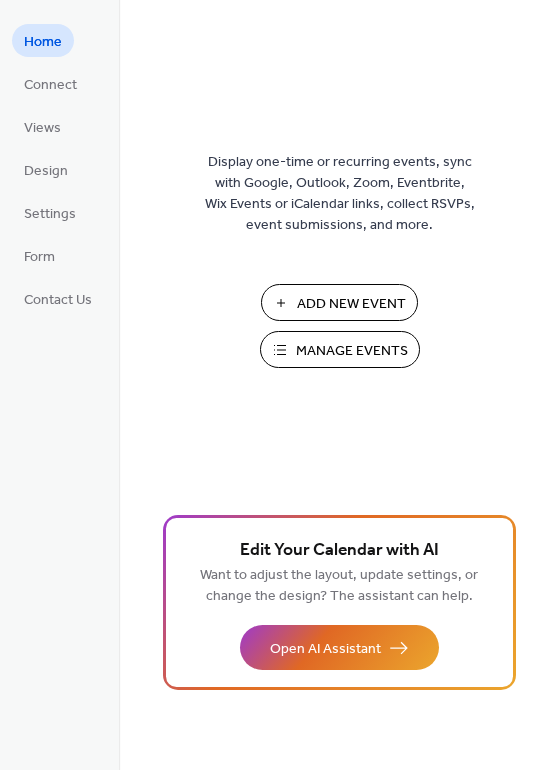 click on "Add New Event" at bounding box center [351, 304] 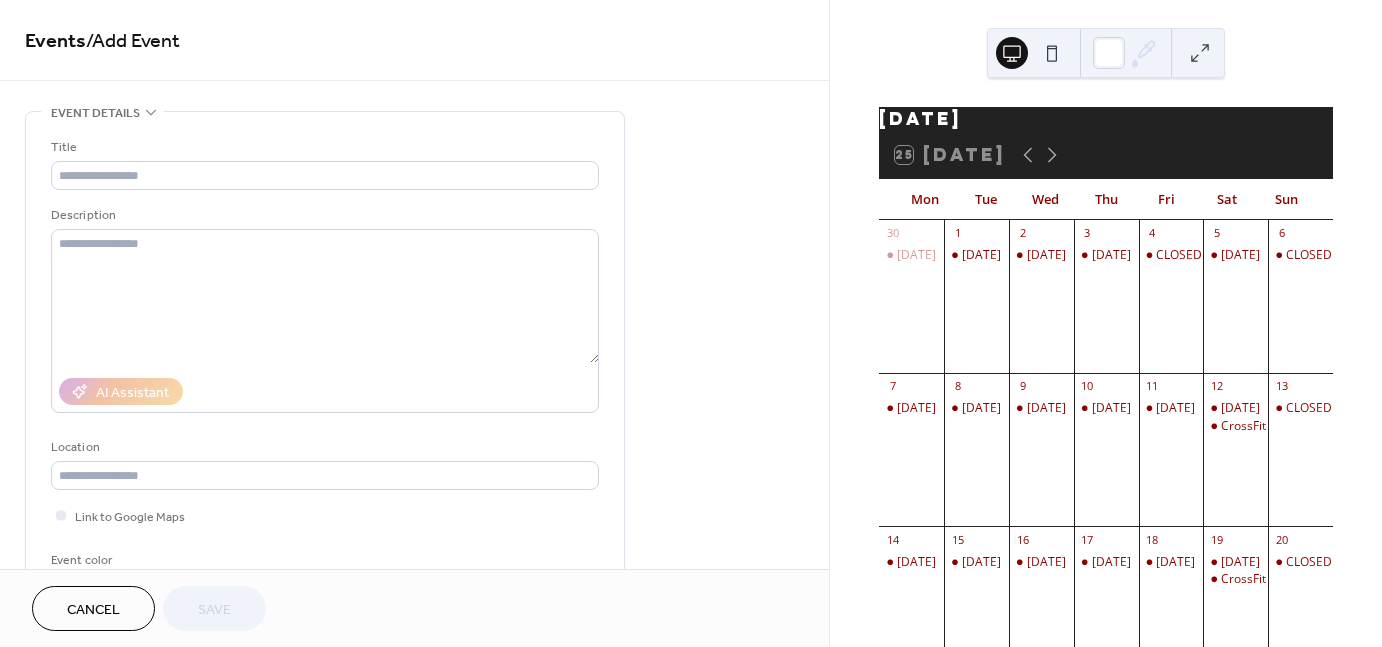 scroll, scrollTop: 0, scrollLeft: 0, axis: both 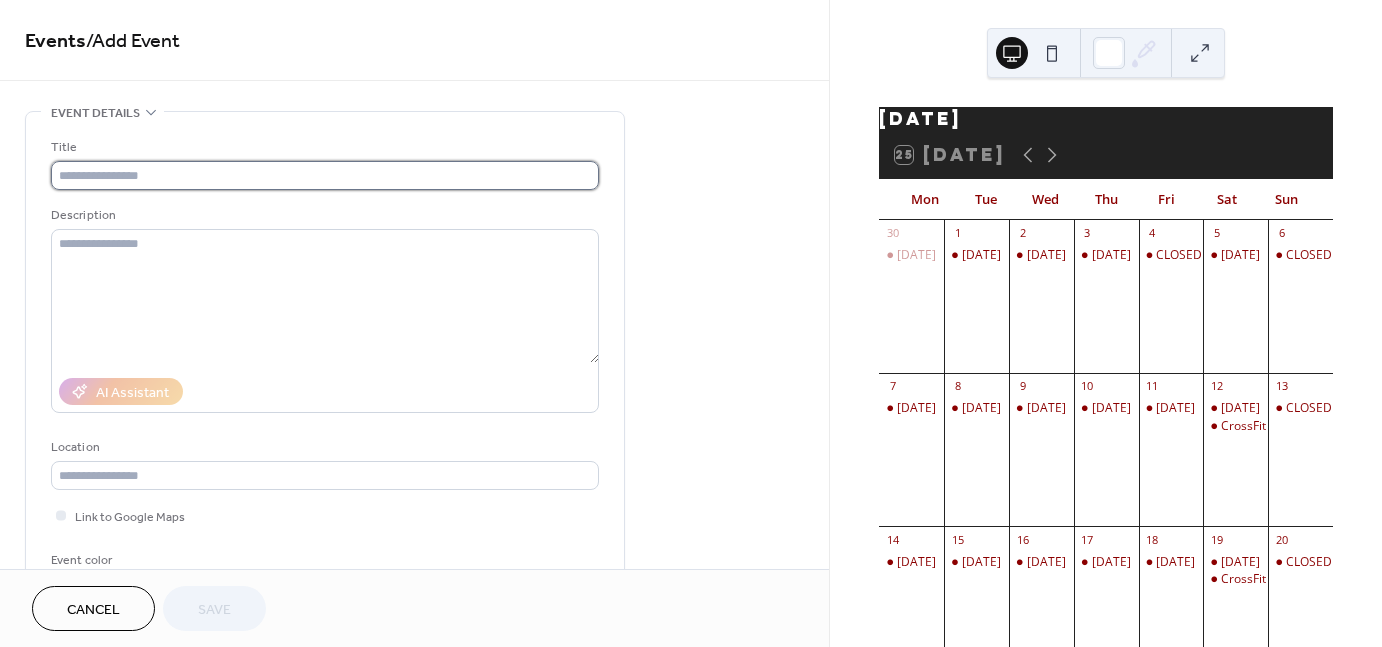 click at bounding box center [325, 175] 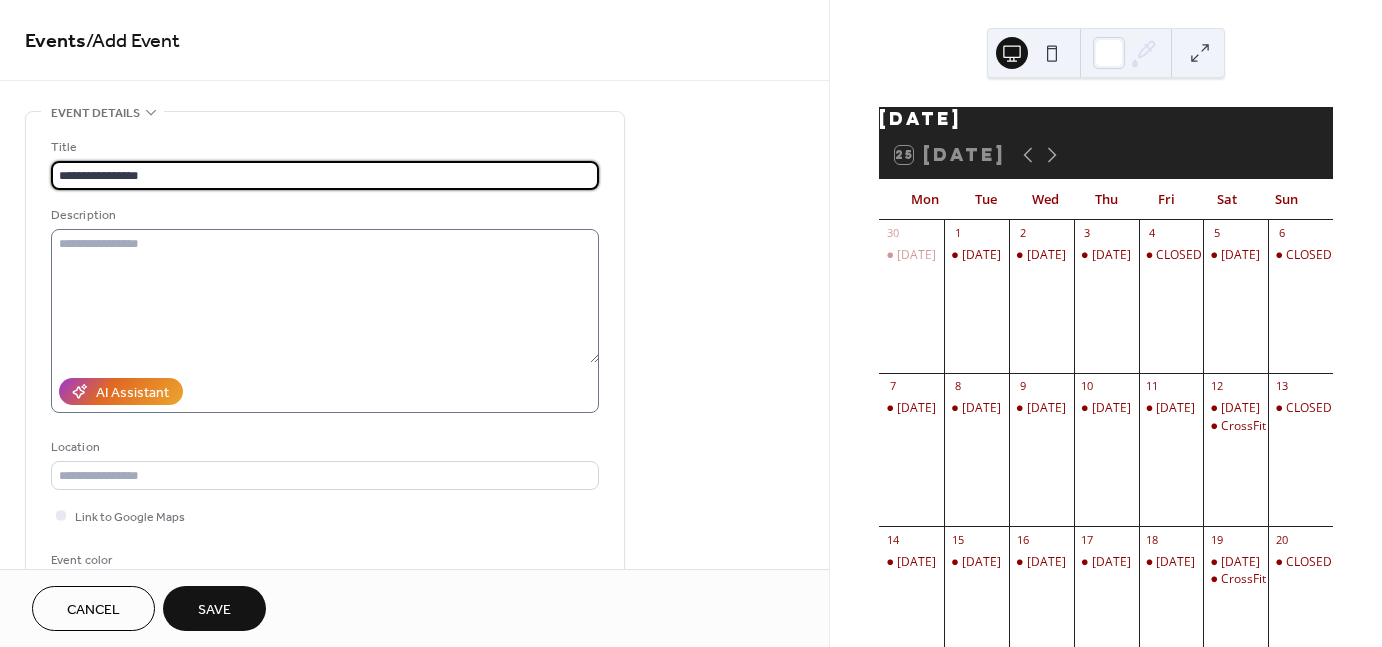 type on "**********" 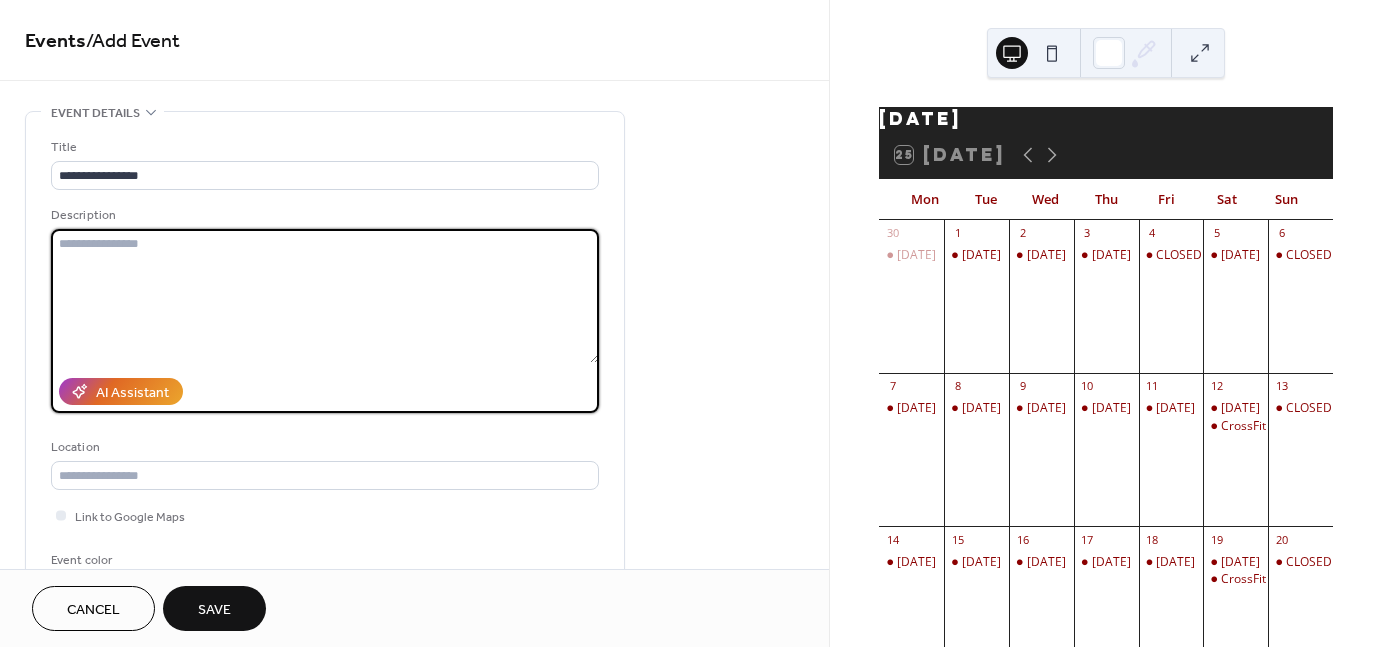click at bounding box center [325, 296] 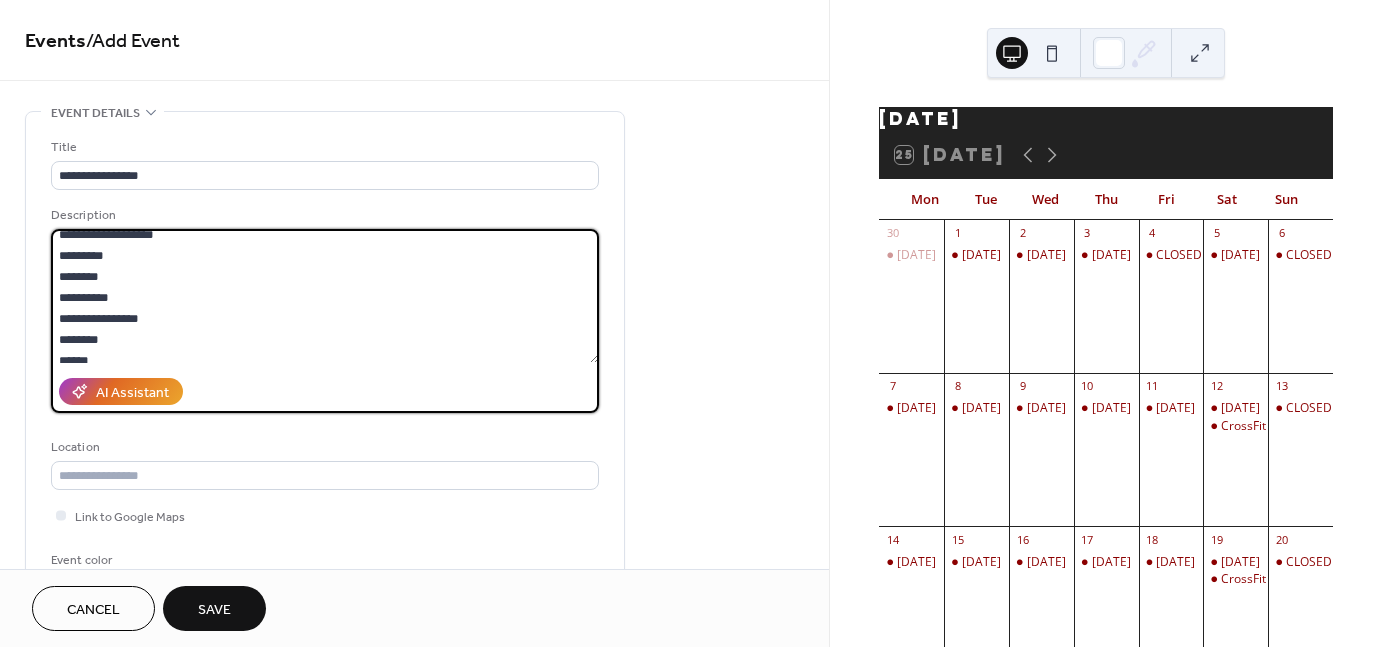 scroll, scrollTop: 79, scrollLeft: 0, axis: vertical 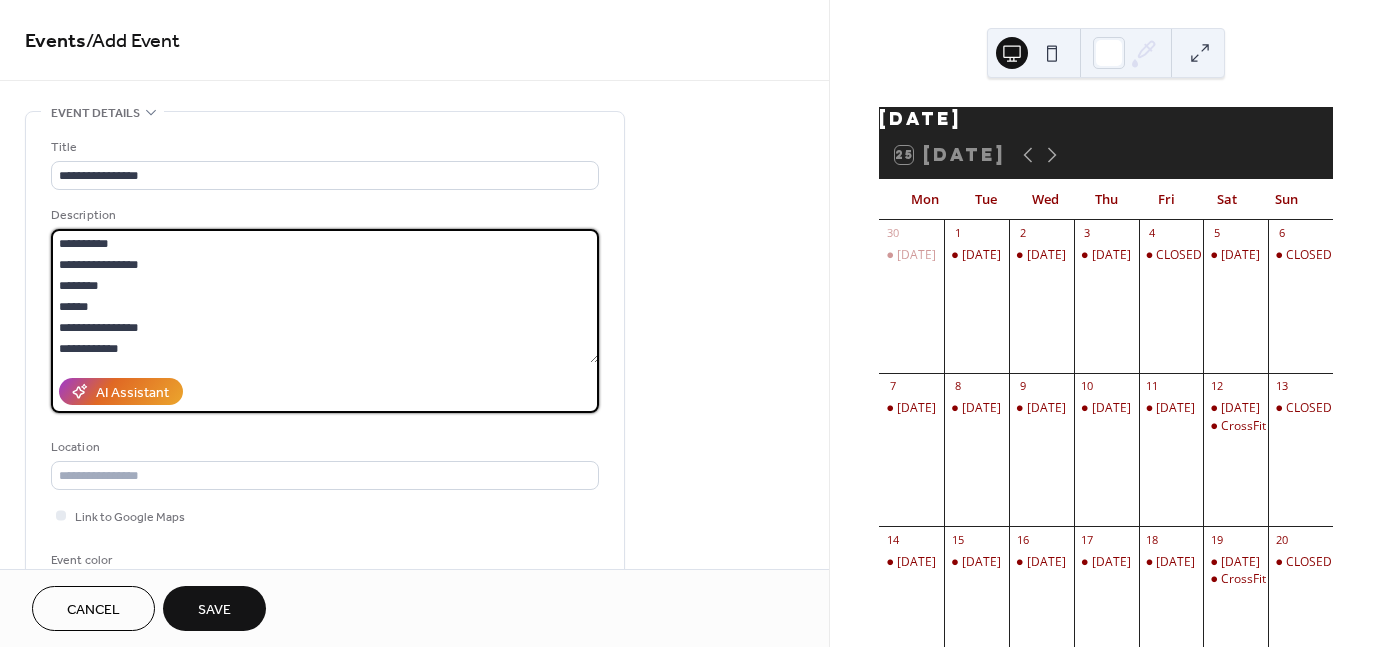 drag, startPoint x: 59, startPoint y: 333, endPoint x: 162, endPoint y: 344, distance: 103.58572 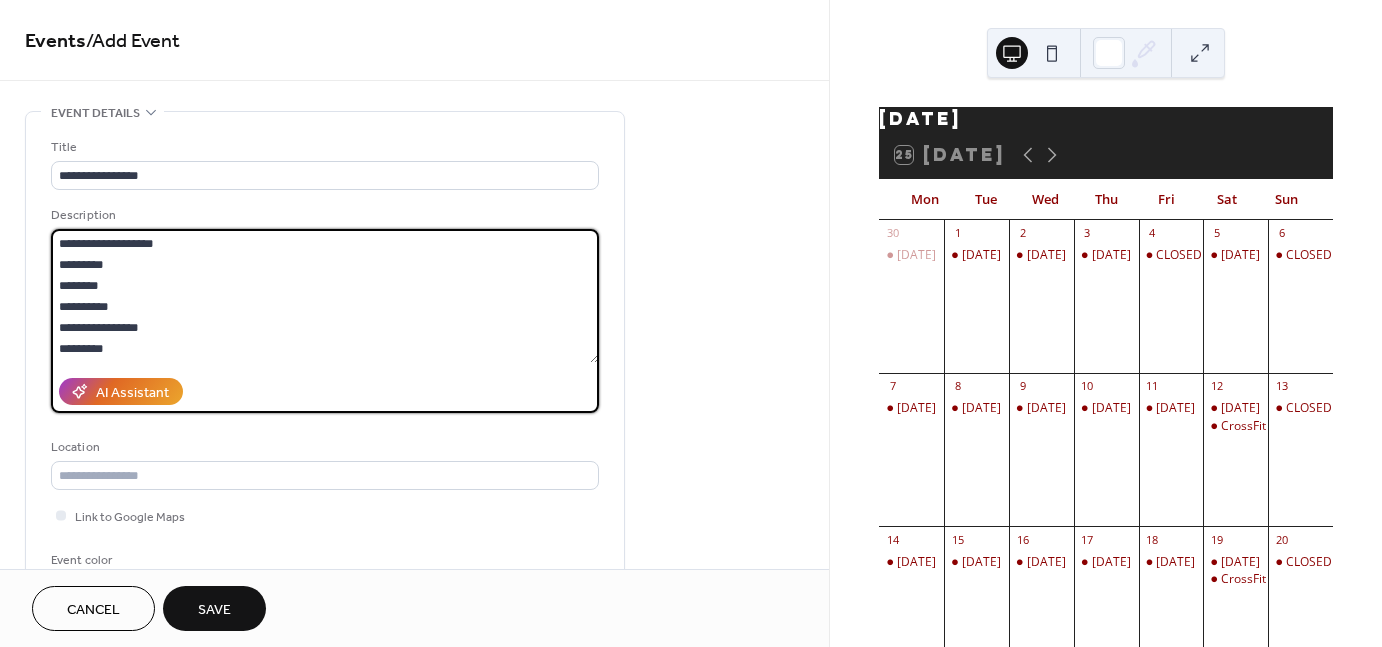scroll, scrollTop: 62, scrollLeft: 0, axis: vertical 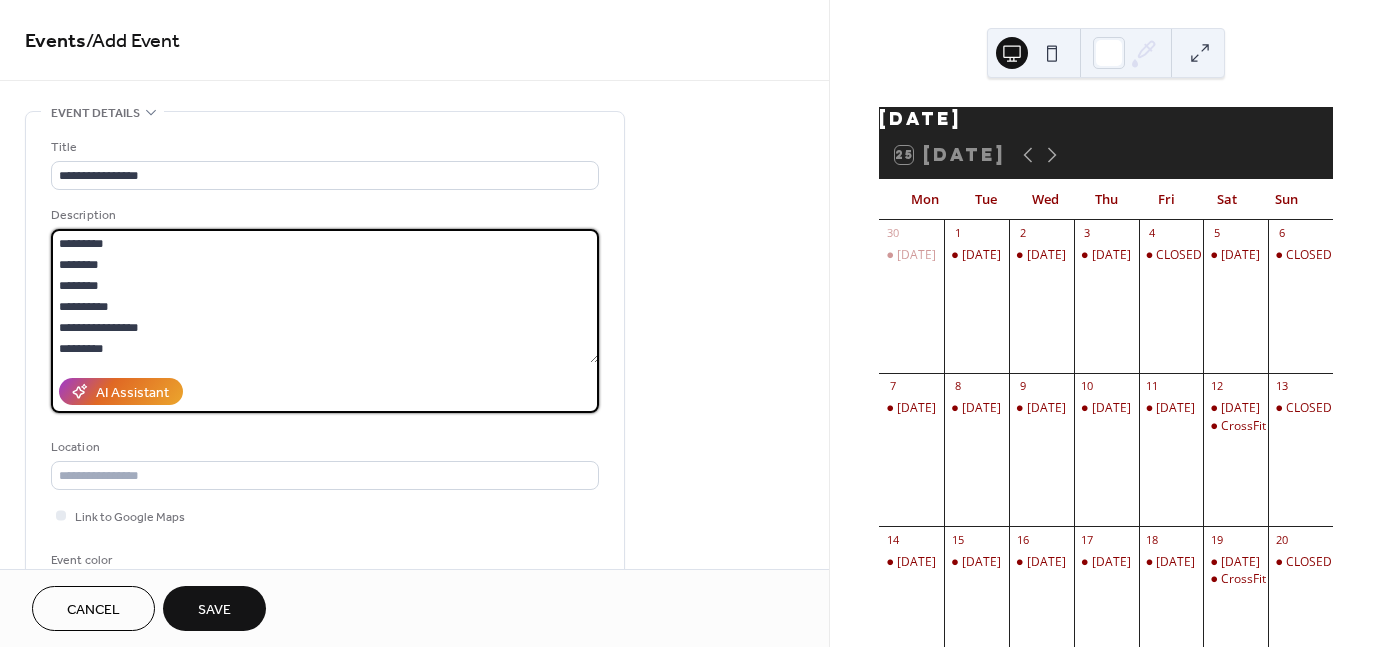 click on "**********" at bounding box center (325, 296) 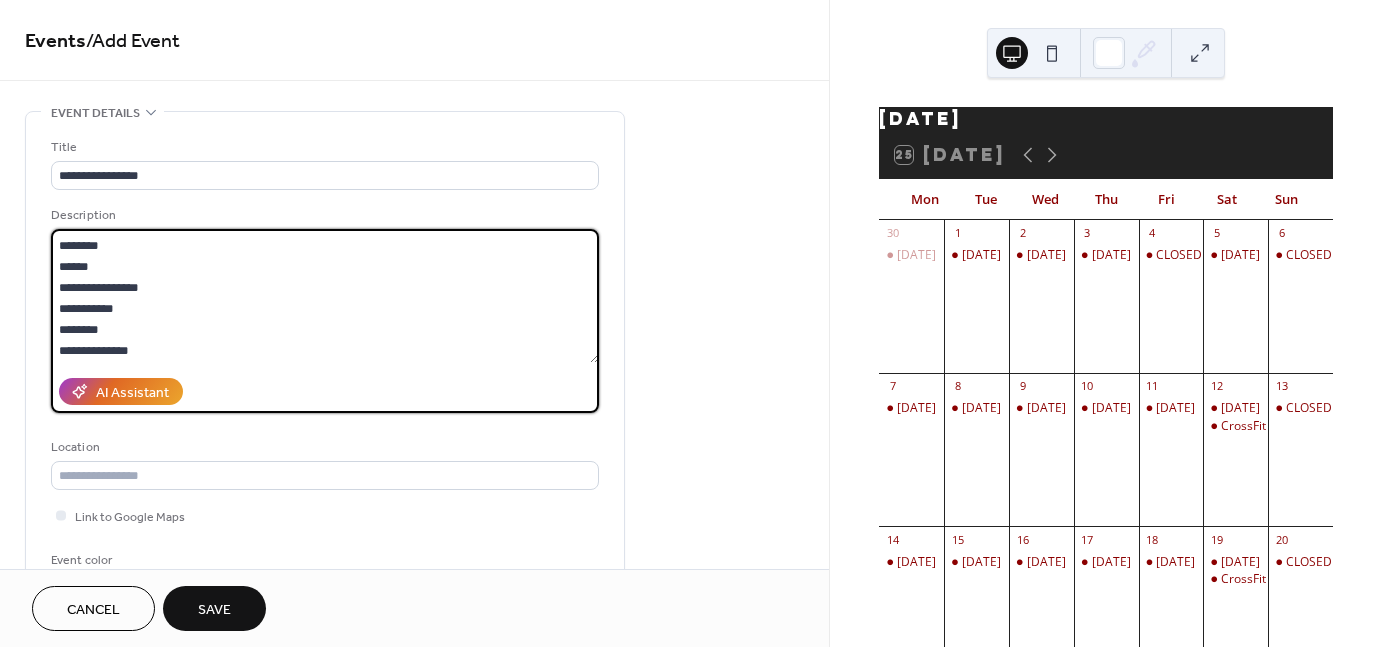 scroll, scrollTop: 208, scrollLeft: 0, axis: vertical 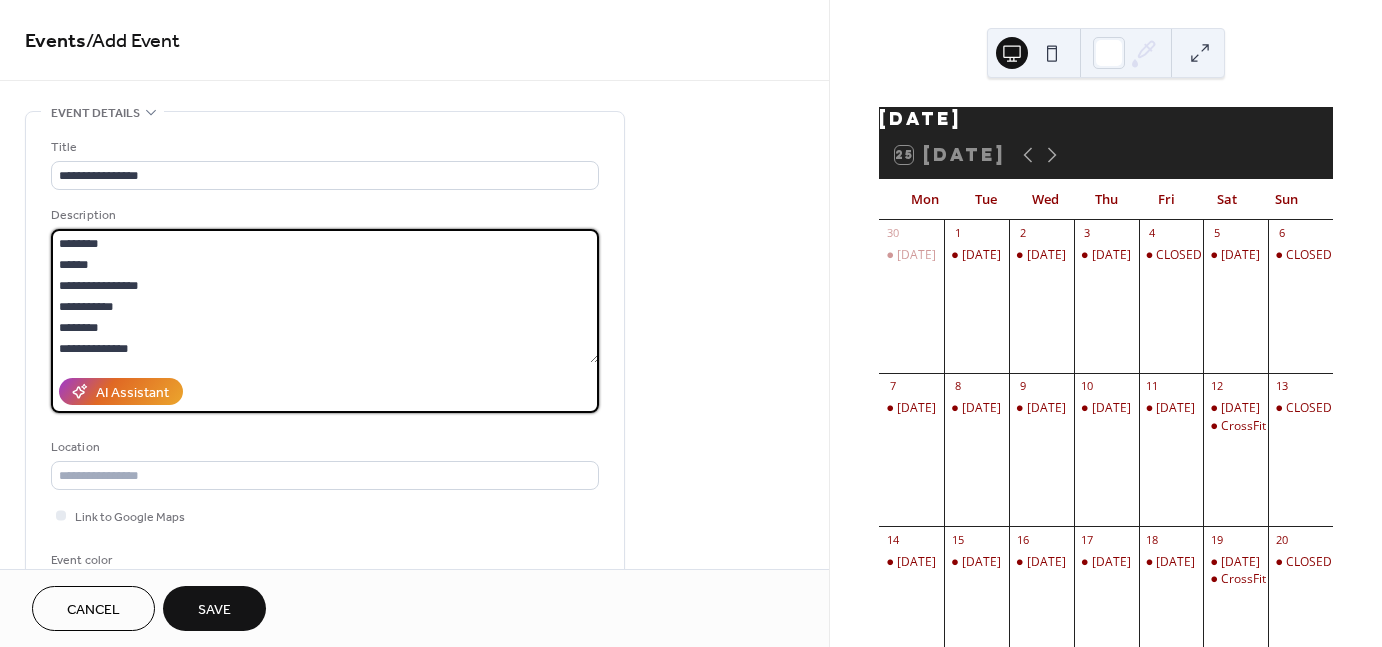 drag, startPoint x: 132, startPoint y: 330, endPoint x: 56, endPoint y: 328, distance: 76.02631 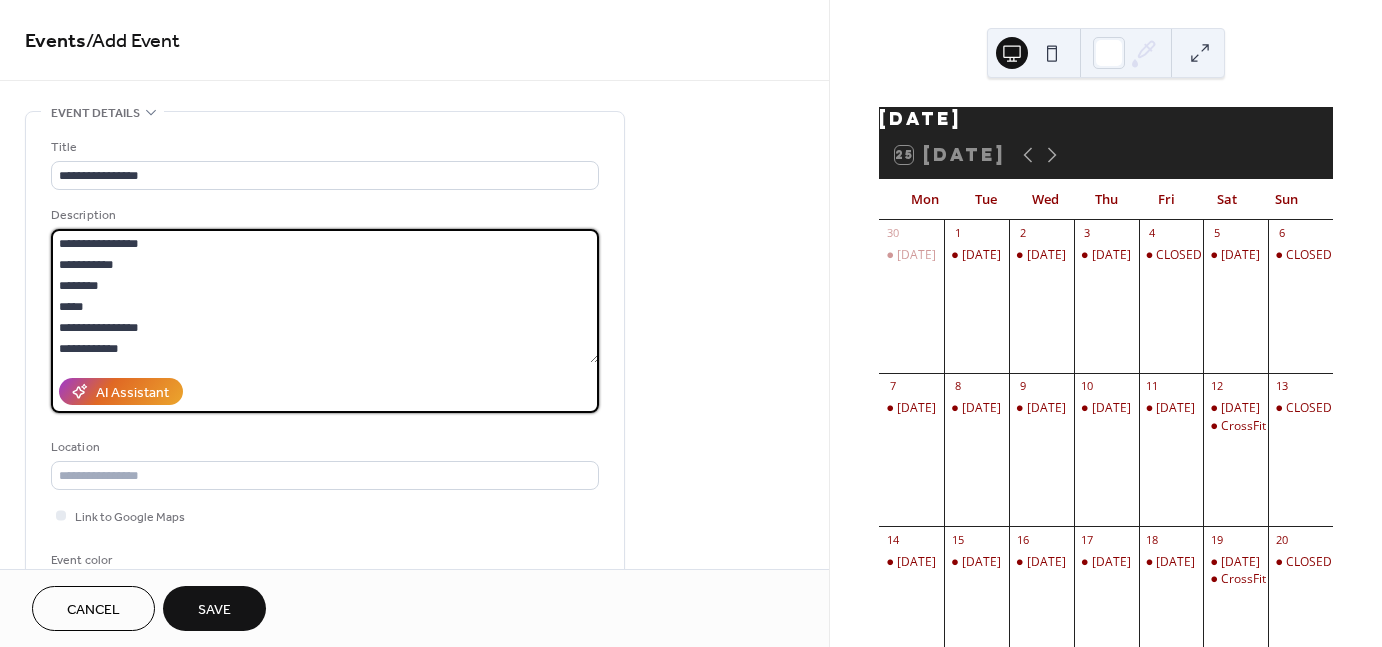 scroll, scrollTop: 260, scrollLeft: 0, axis: vertical 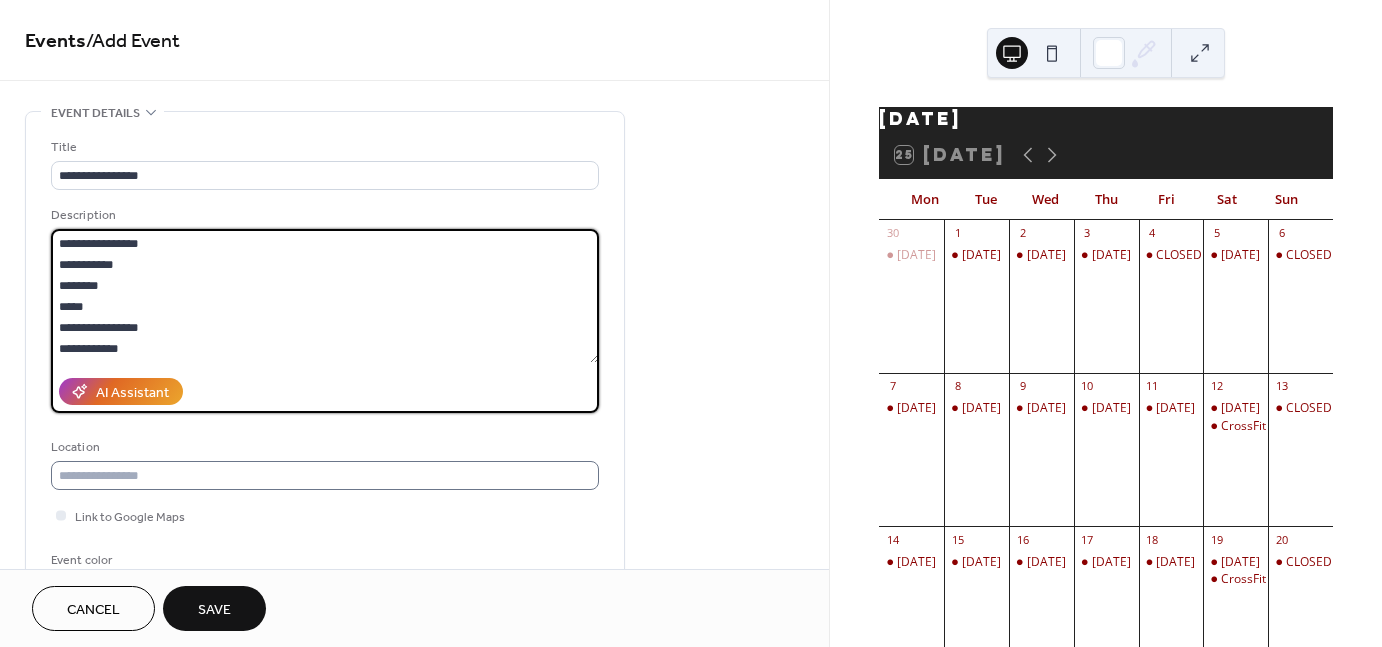 type on "**********" 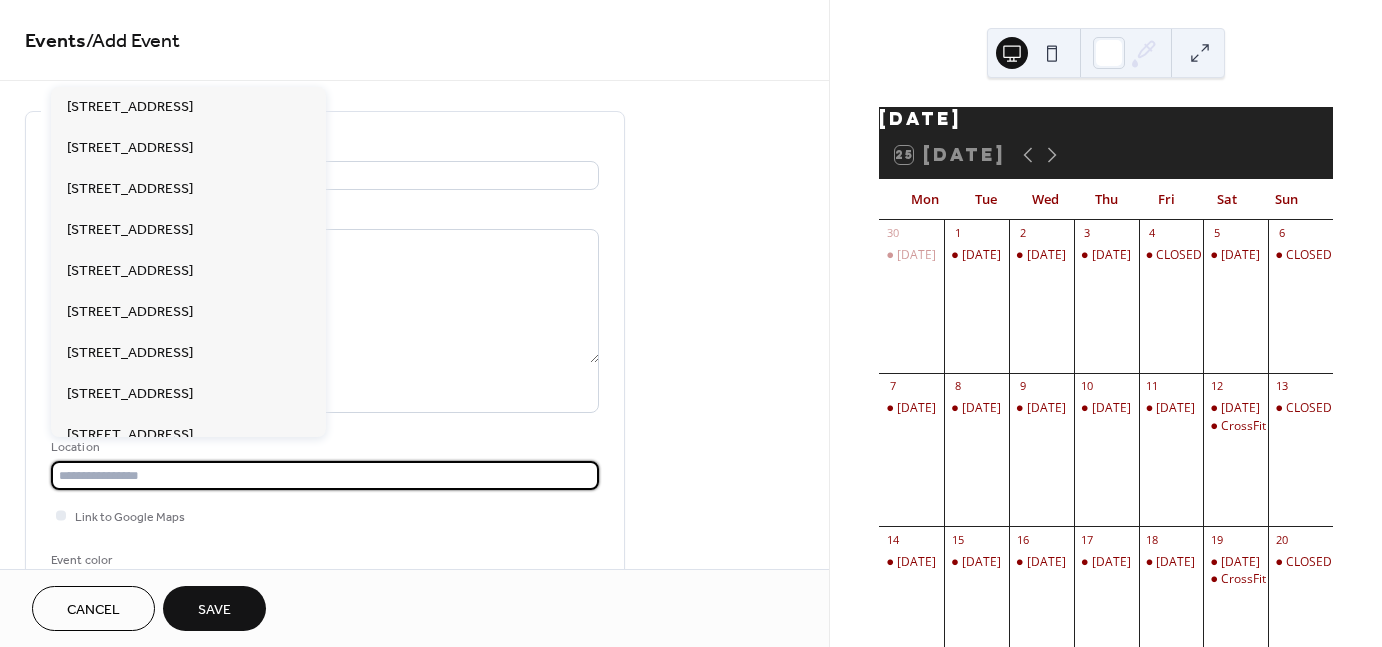 click at bounding box center [325, 475] 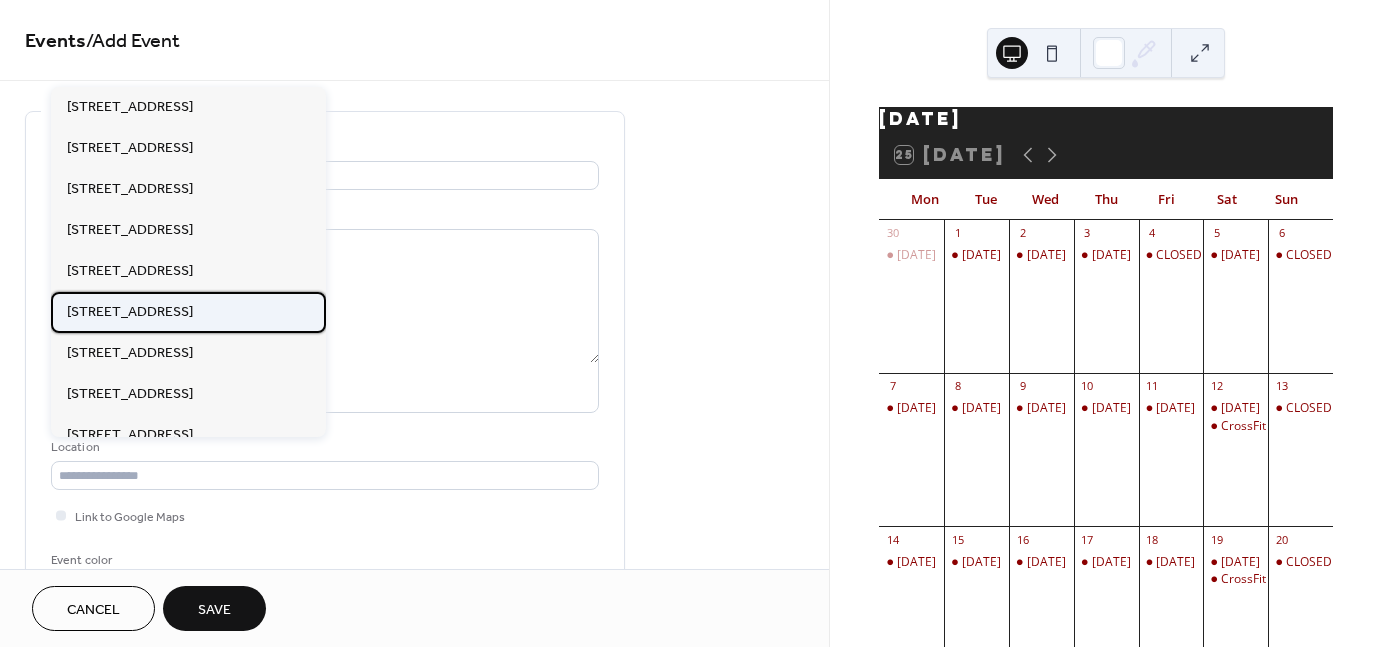 click on "[STREET_ADDRESS]" at bounding box center [130, 311] 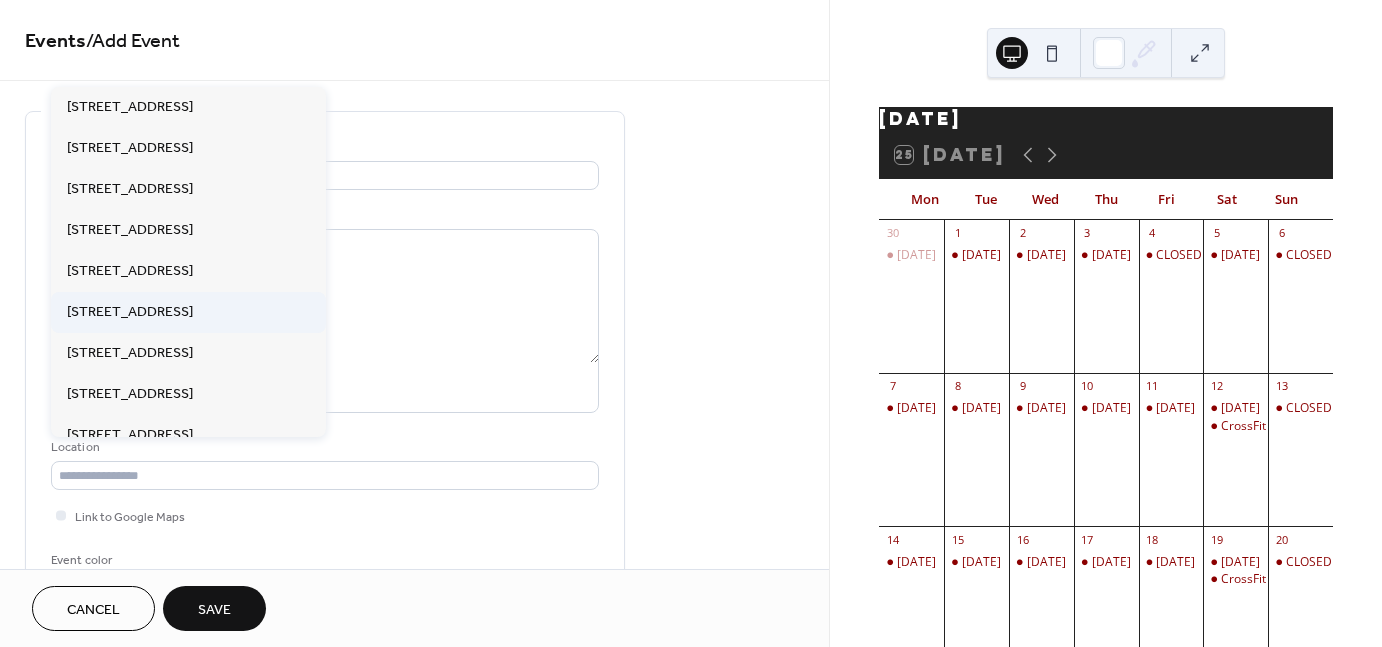 type on "**********" 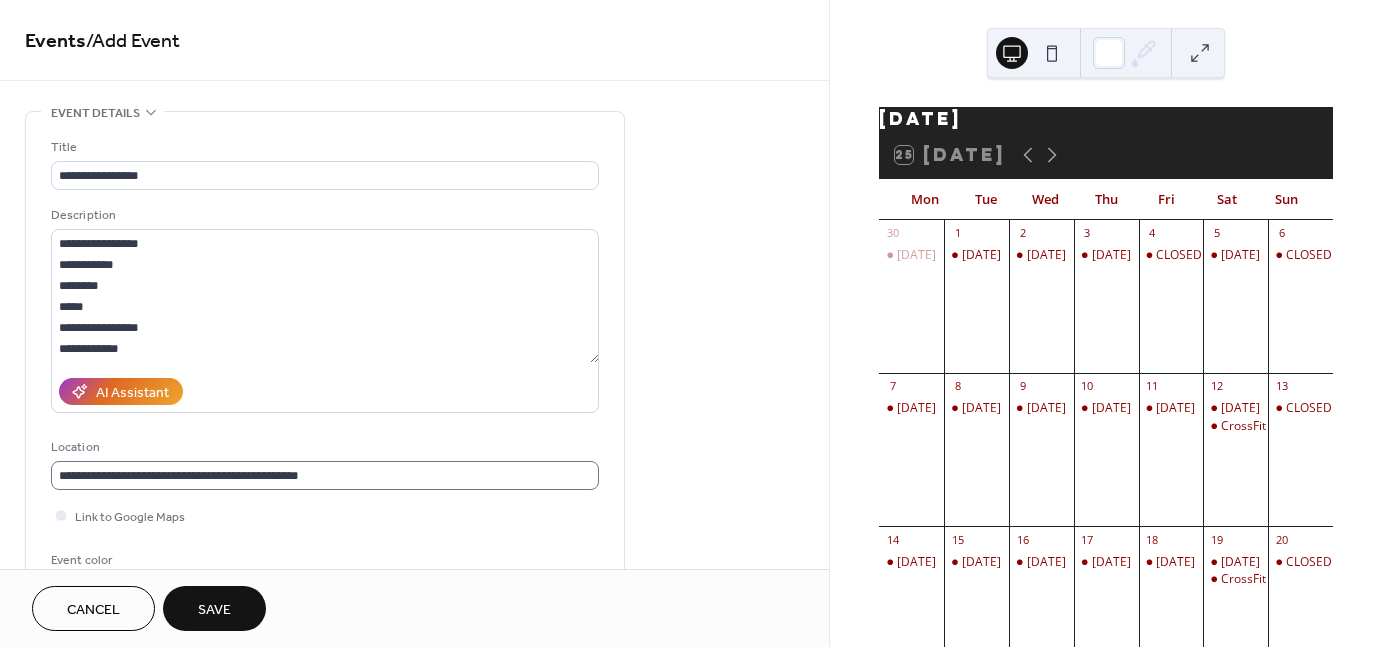 scroll, scrollTop: 1, scrollLeft: 0, axis: vertical 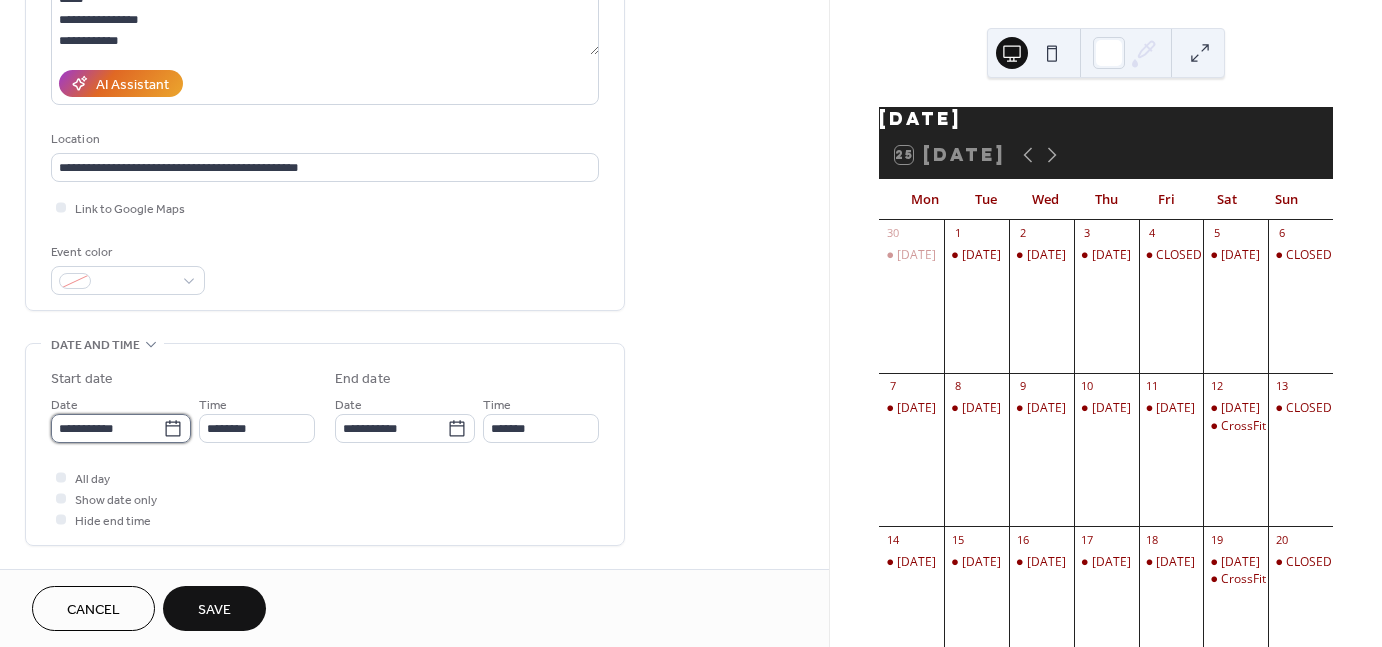 click on "**********" at bounding box center (107, 428) 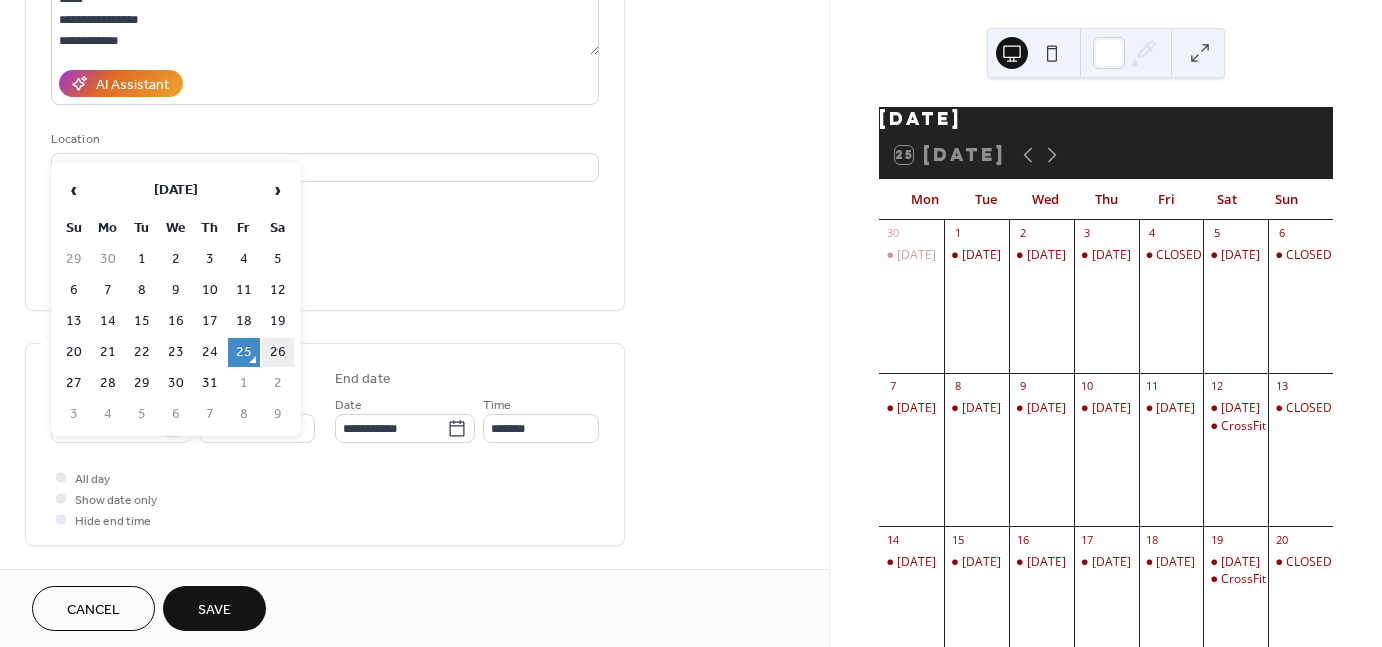 click on "26" at bounding box center (278, 352) 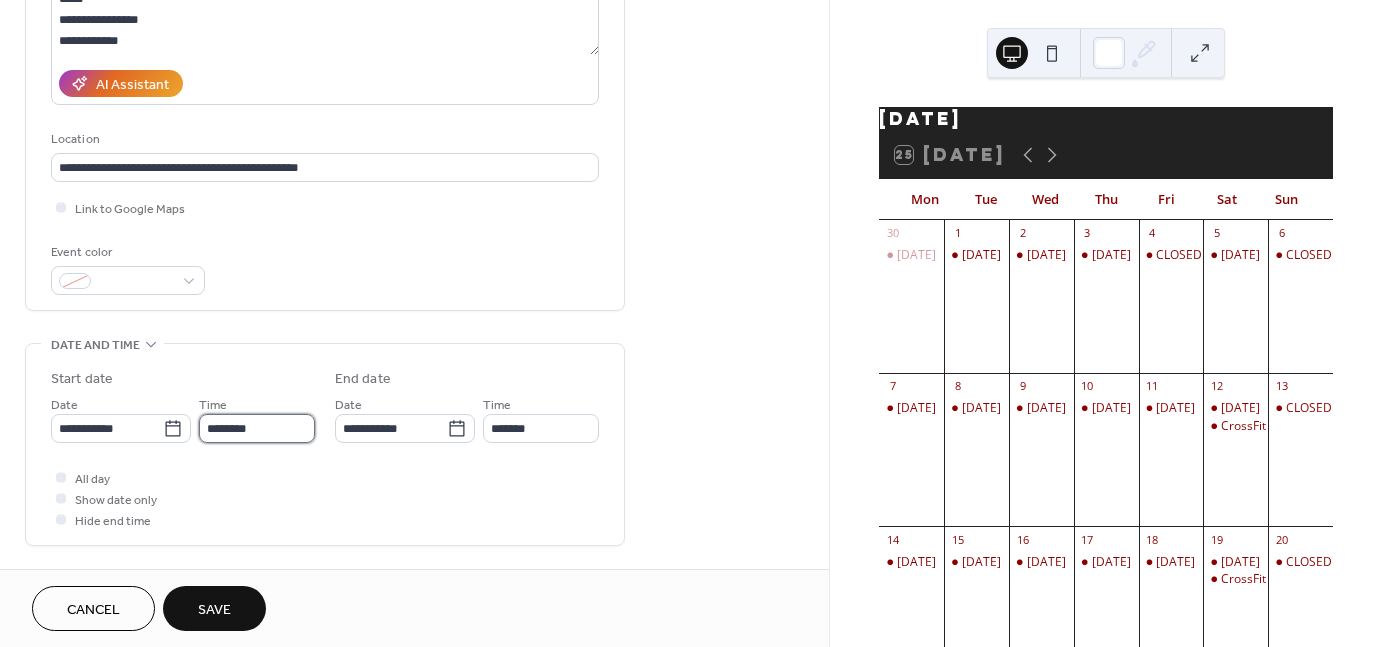 click on "********" at bounding box center [257, 428] 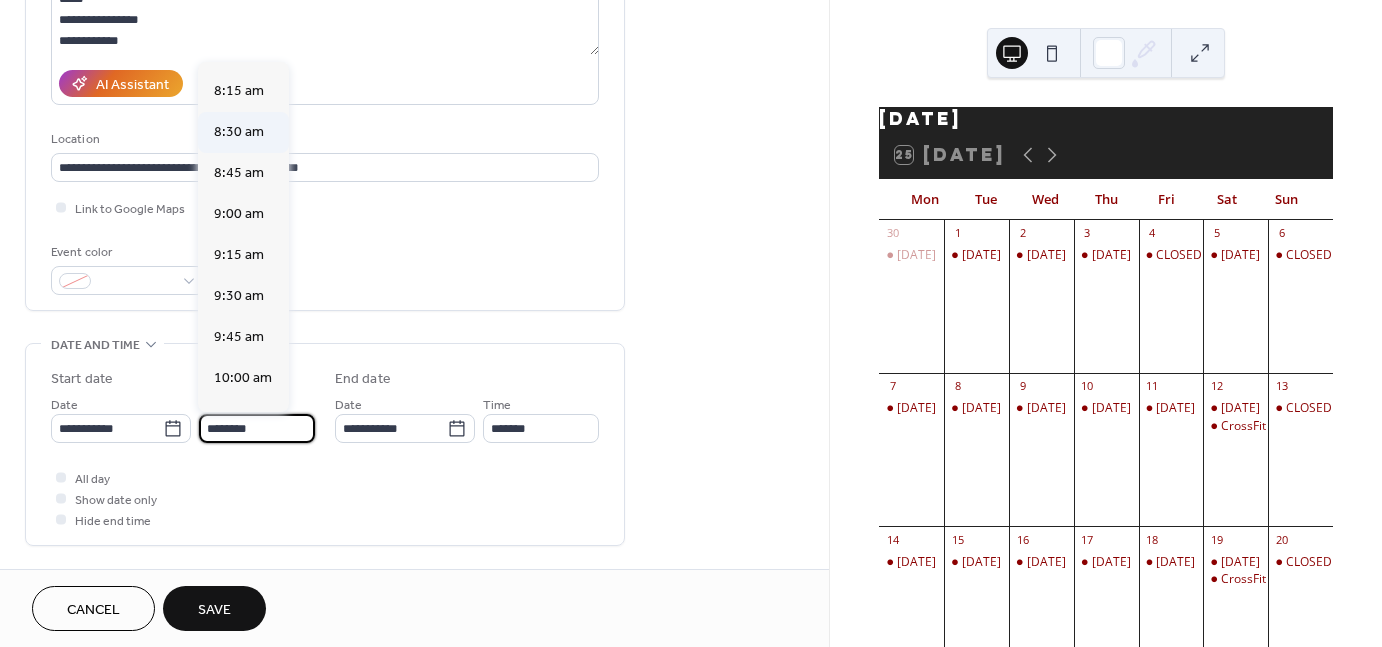scroll, scrollTop: 1230, scrollLeft: 0, axis: vertical 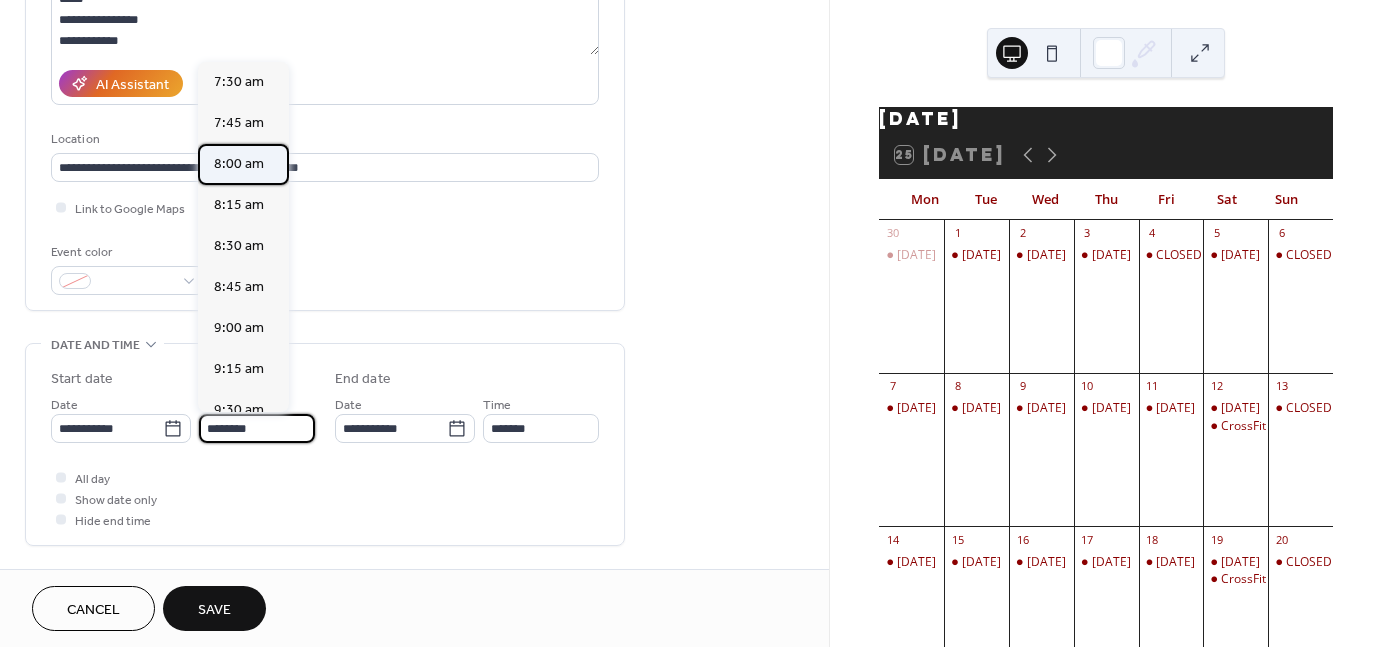 click on "8:00 am" at bounding box center (239, 164) 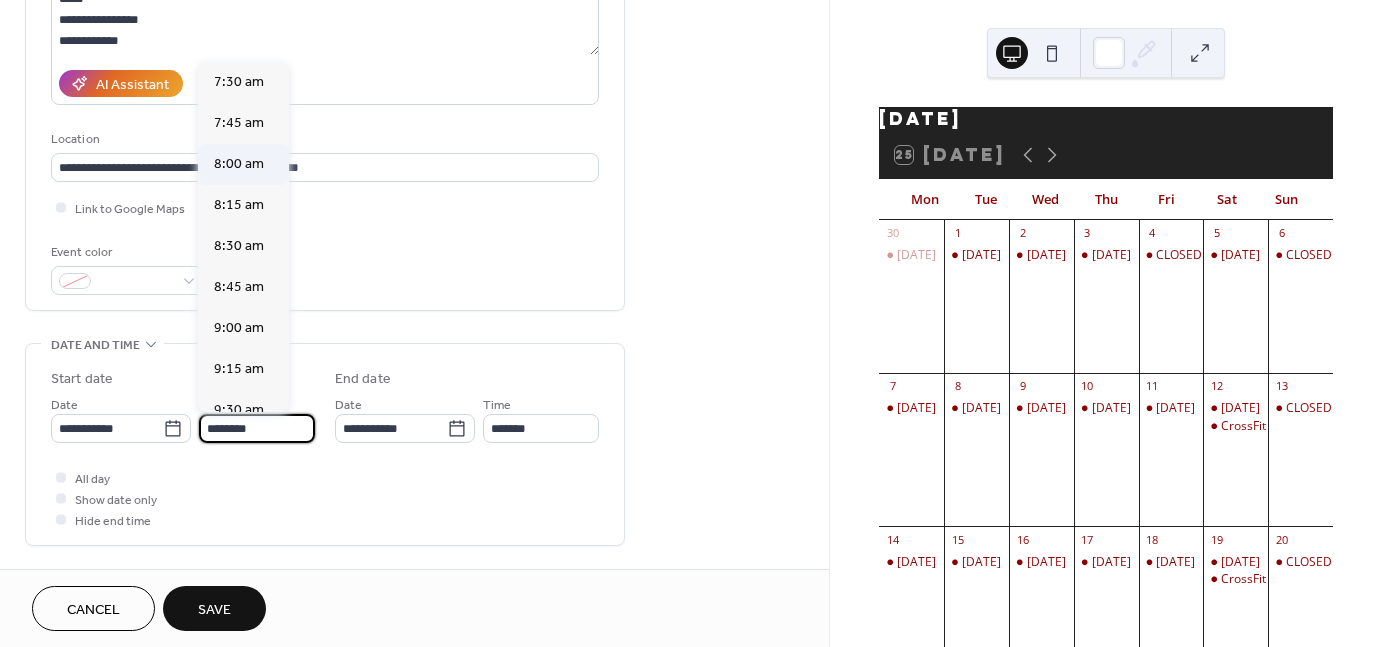 type on "*******" 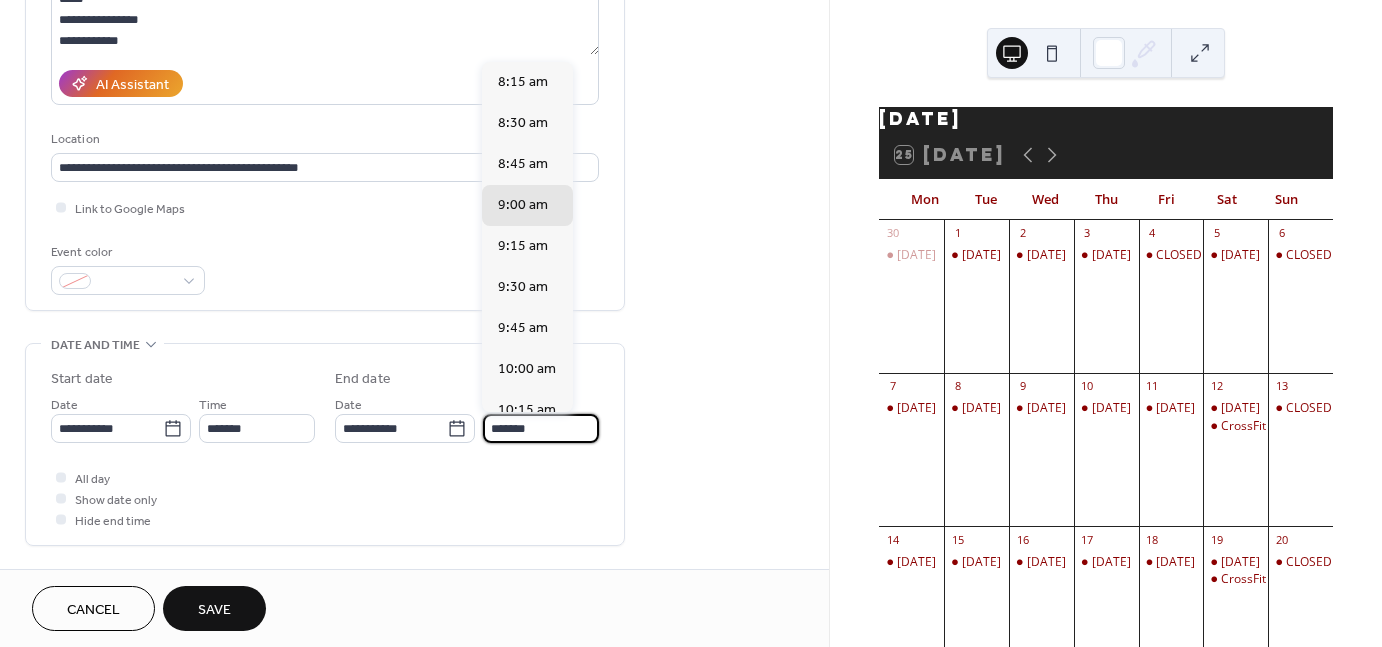 click on "*******" at bounding box center (541, 428) 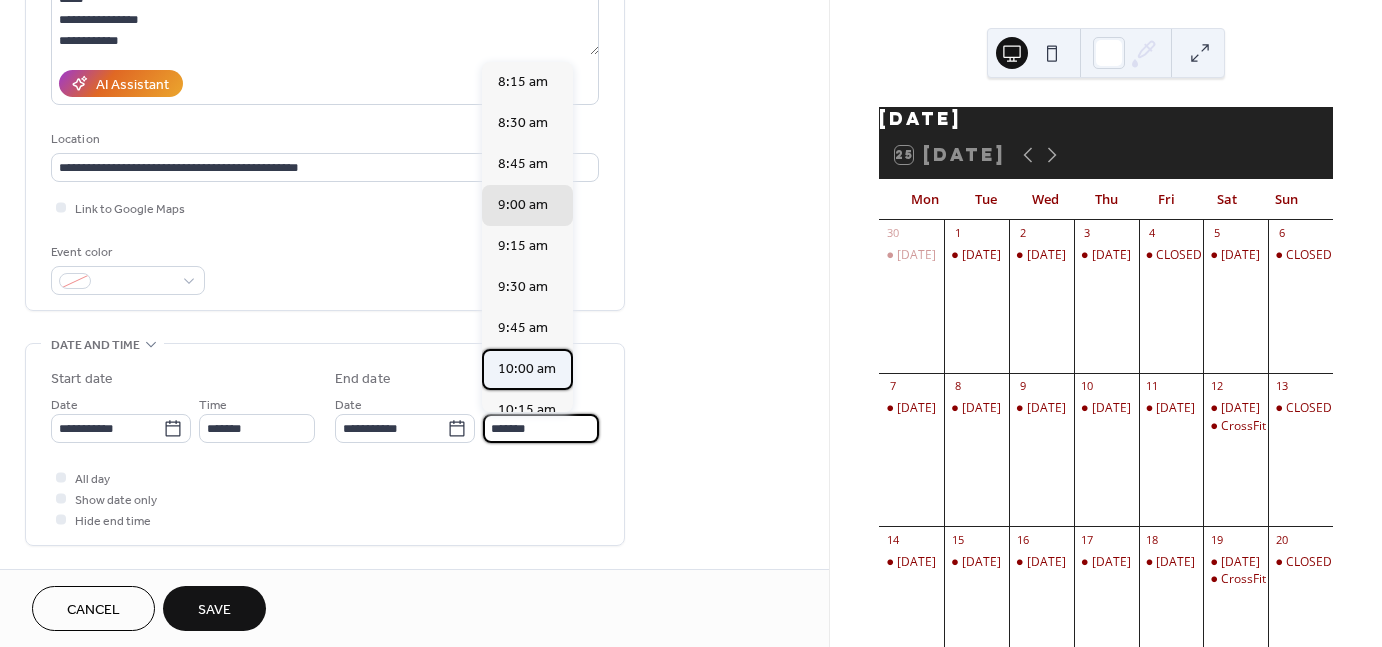 click on "10:00 am" at bounding box center (527, 369) 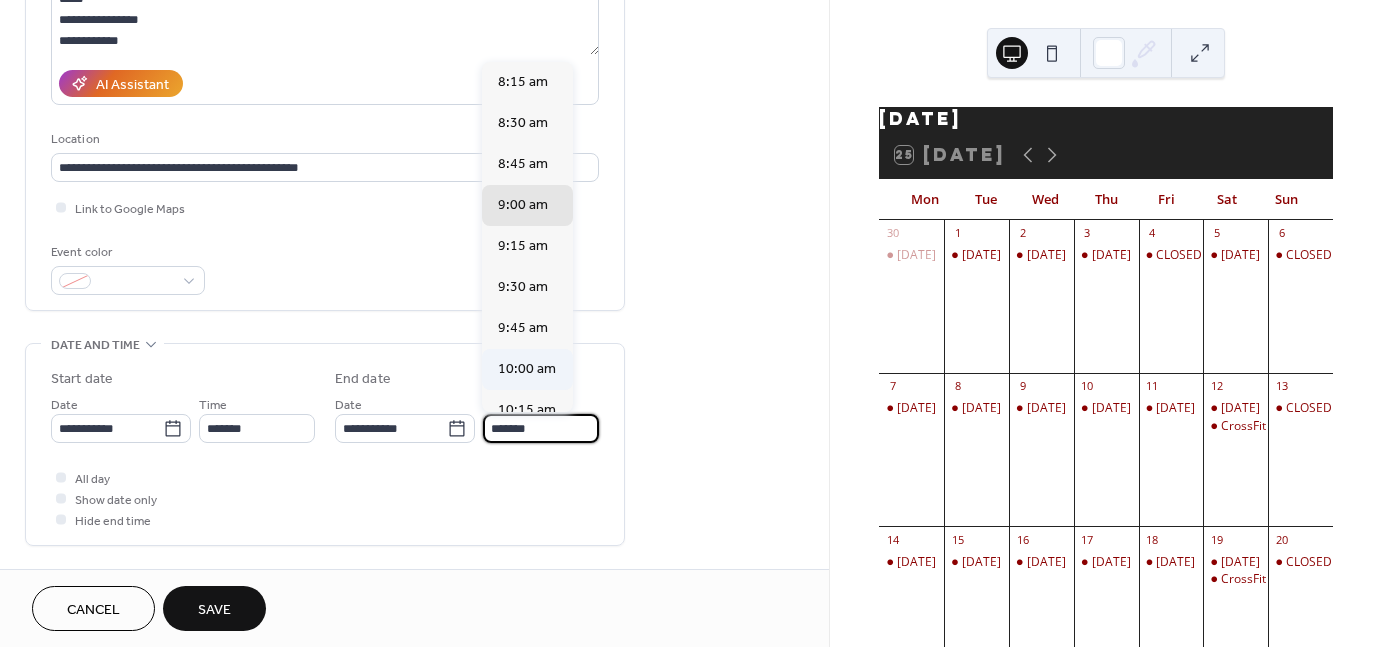 type on "********" 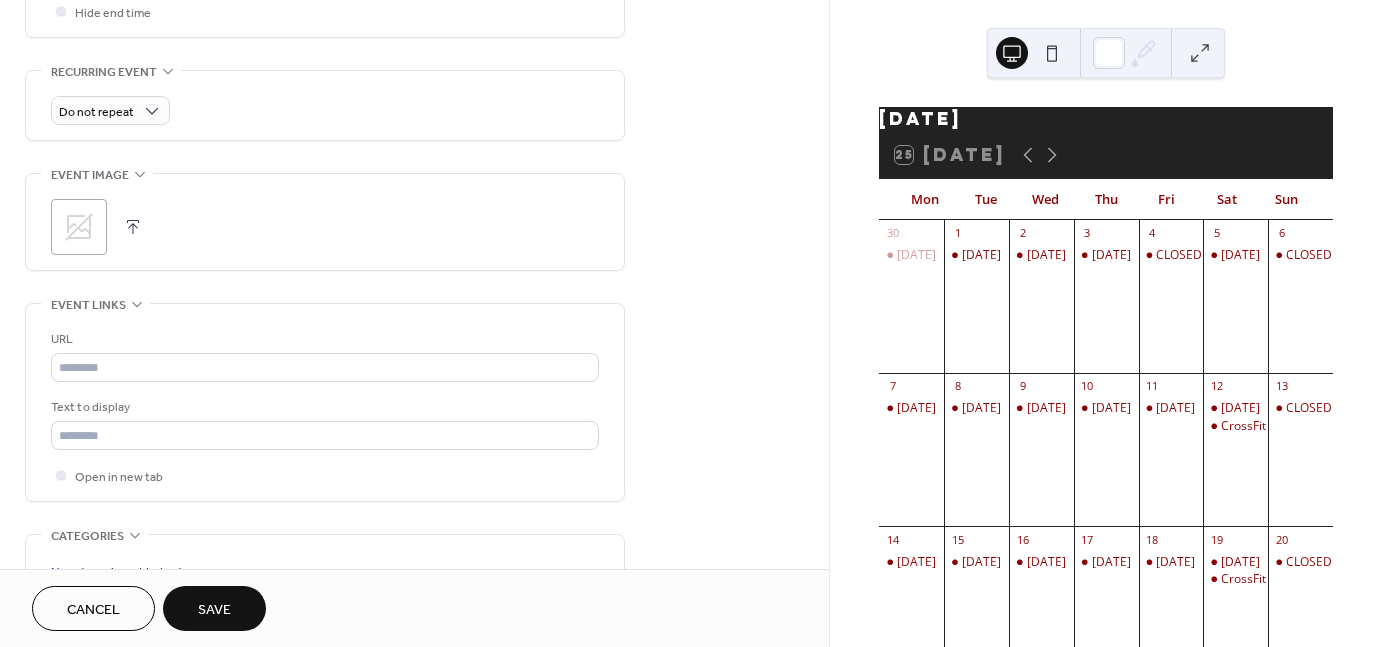 scroll, scrollTop: 818, scrollLeft: 0, axis: vertical 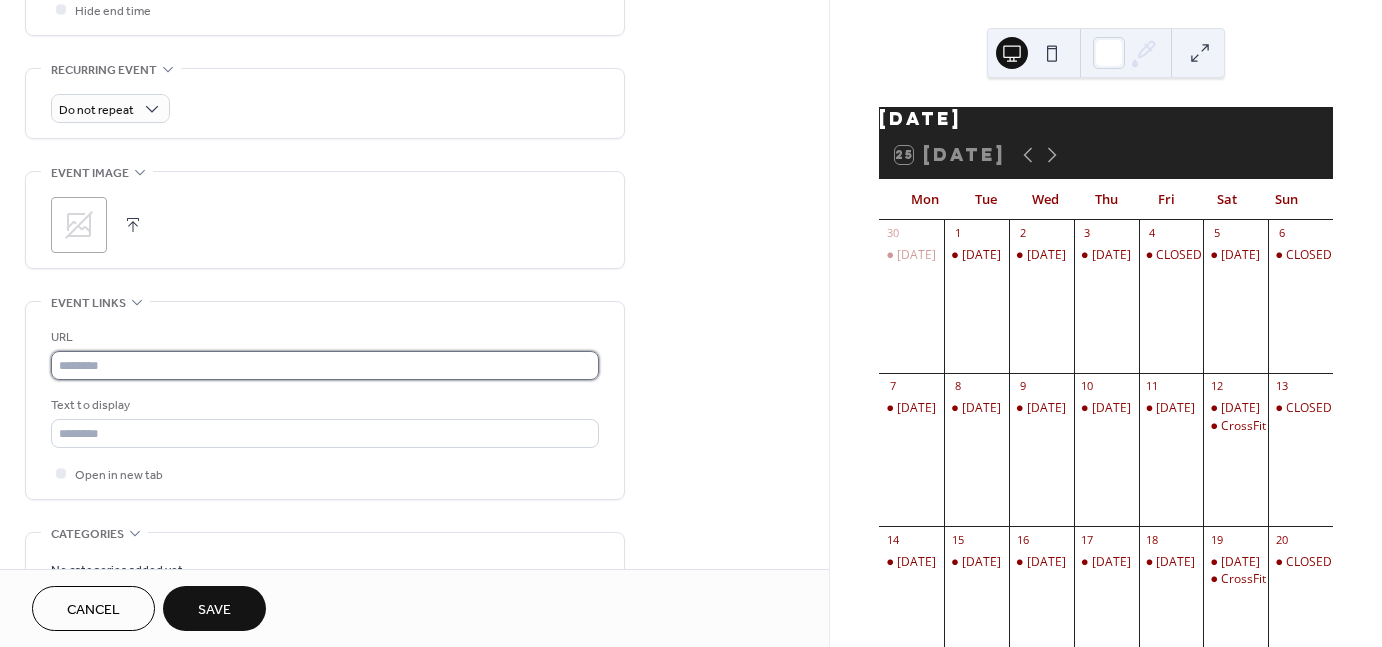 click at bounding box center [325, 365] 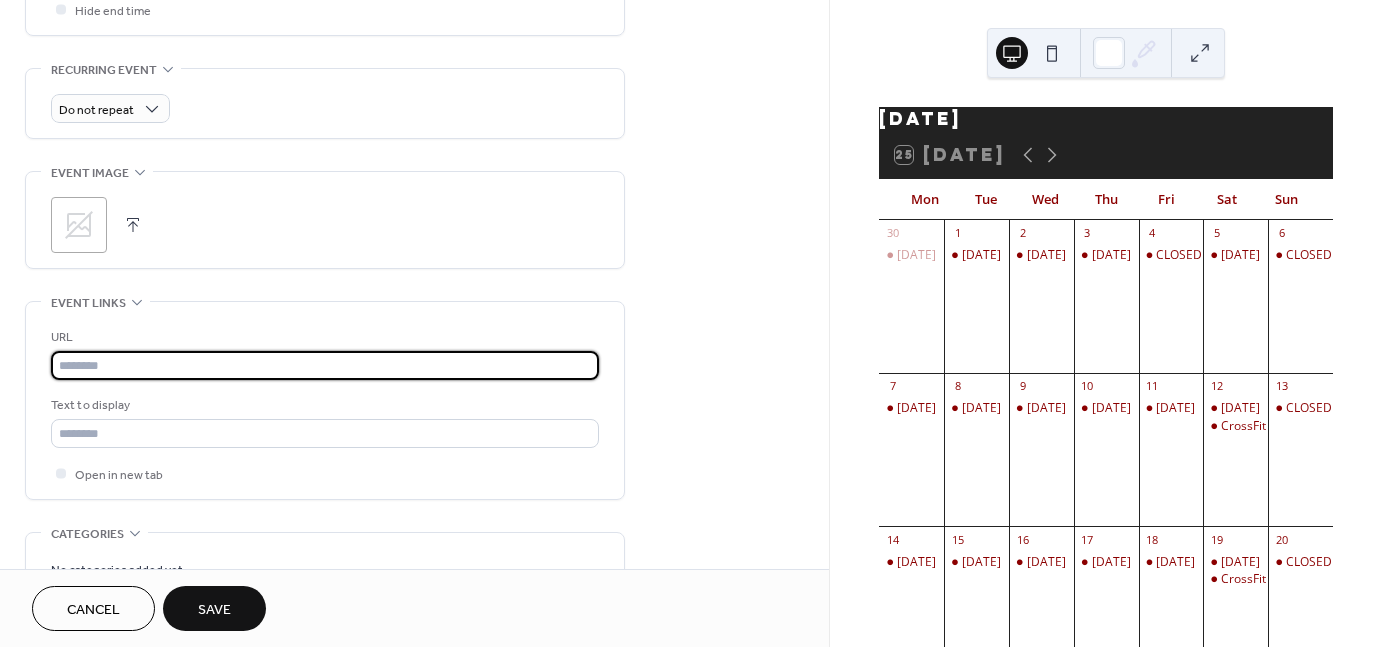 type on "**********" 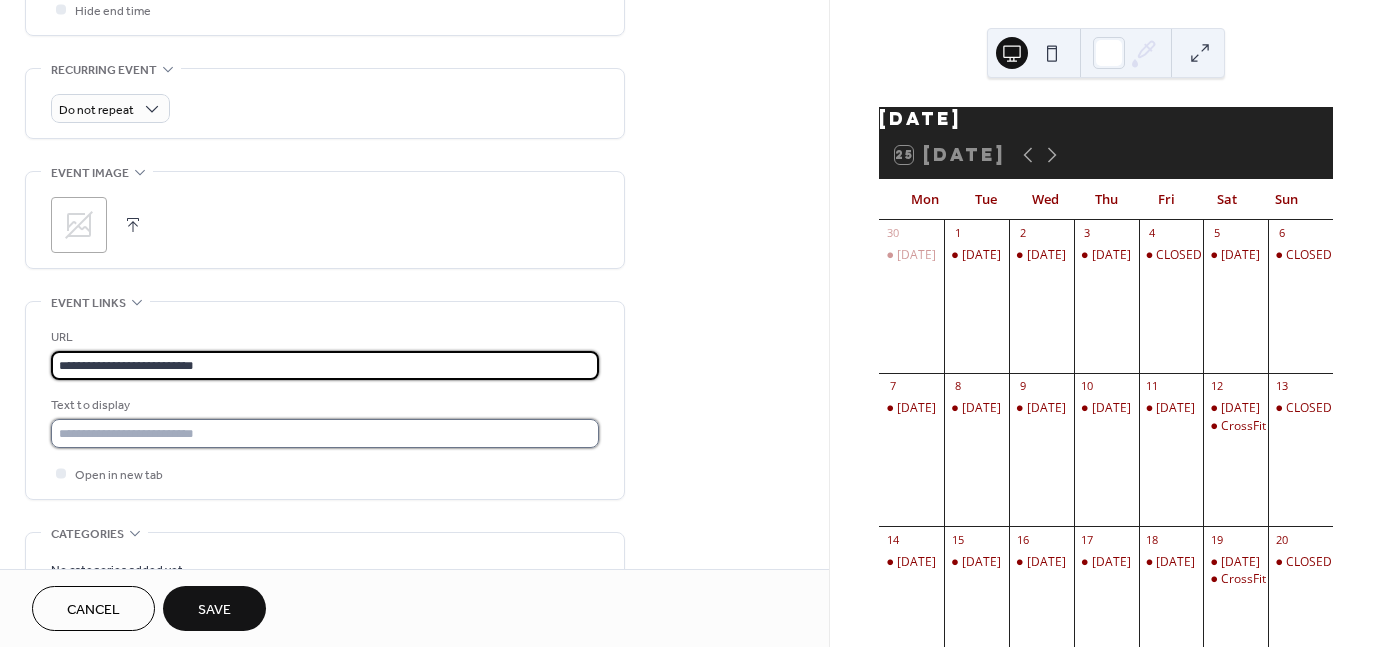 click at bounding box center (325, 433) 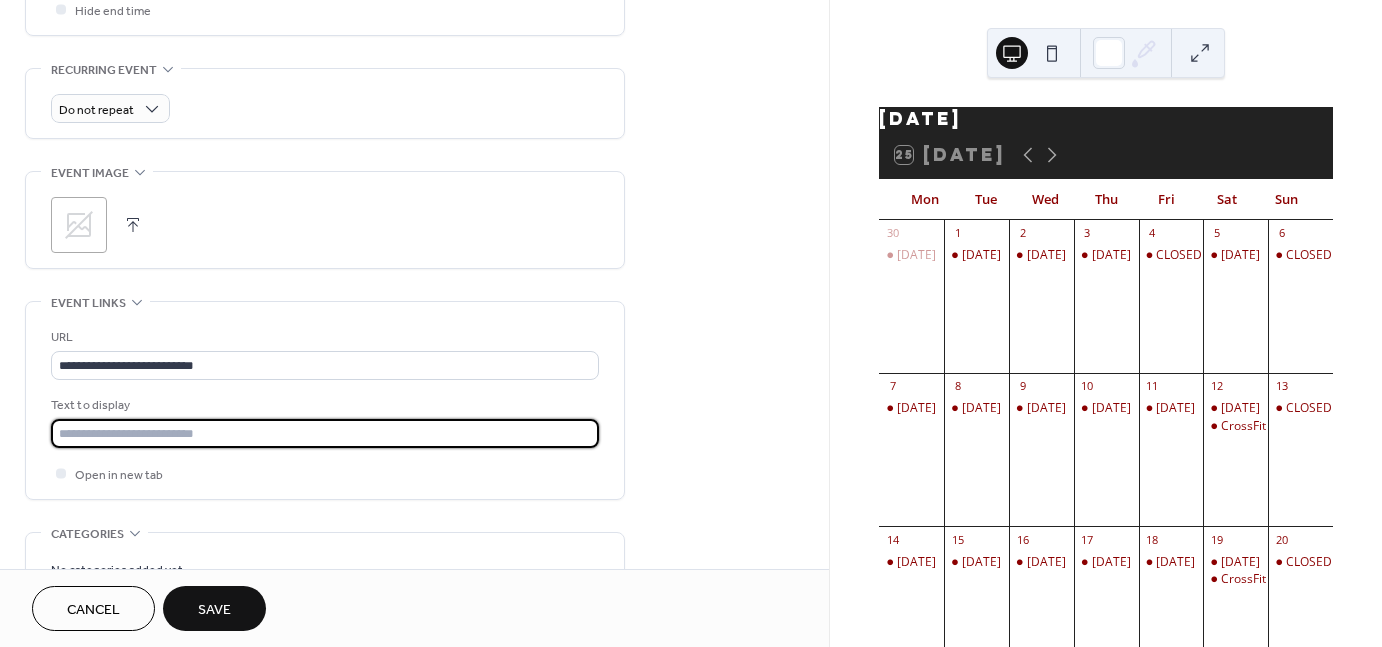 type on "**********" 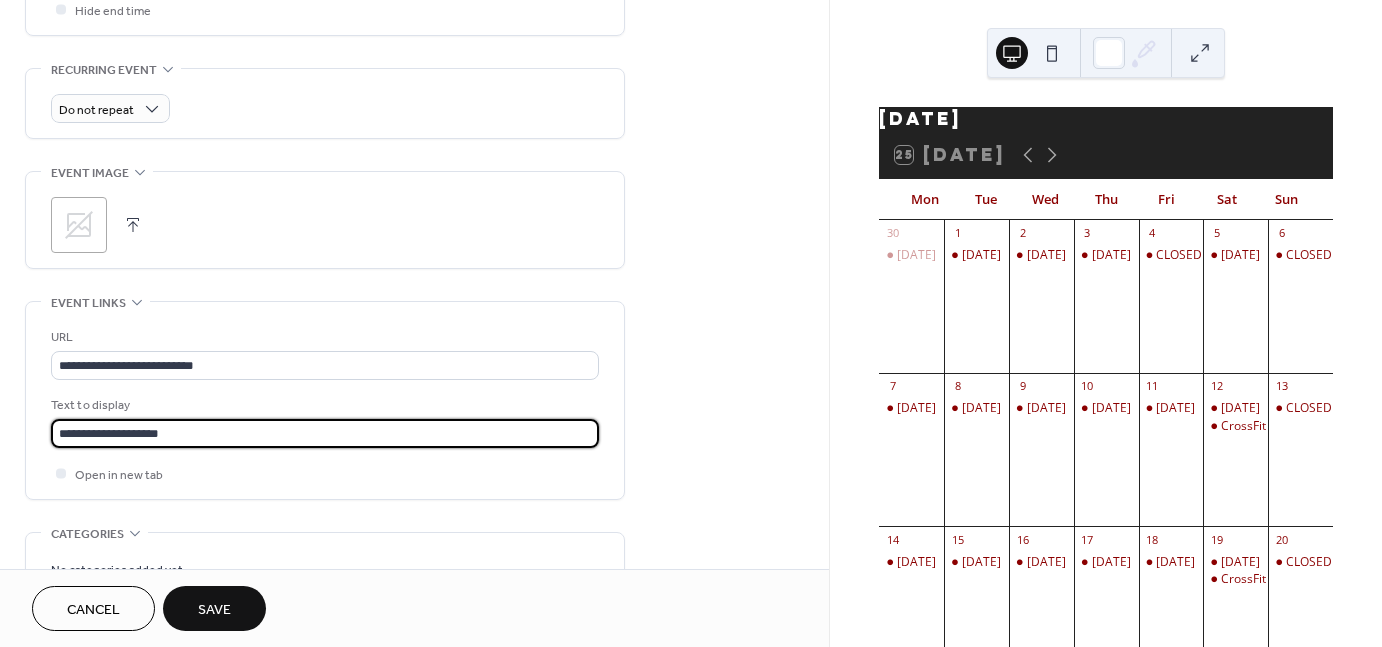 click on "Save" at bounding box center (214, 608) 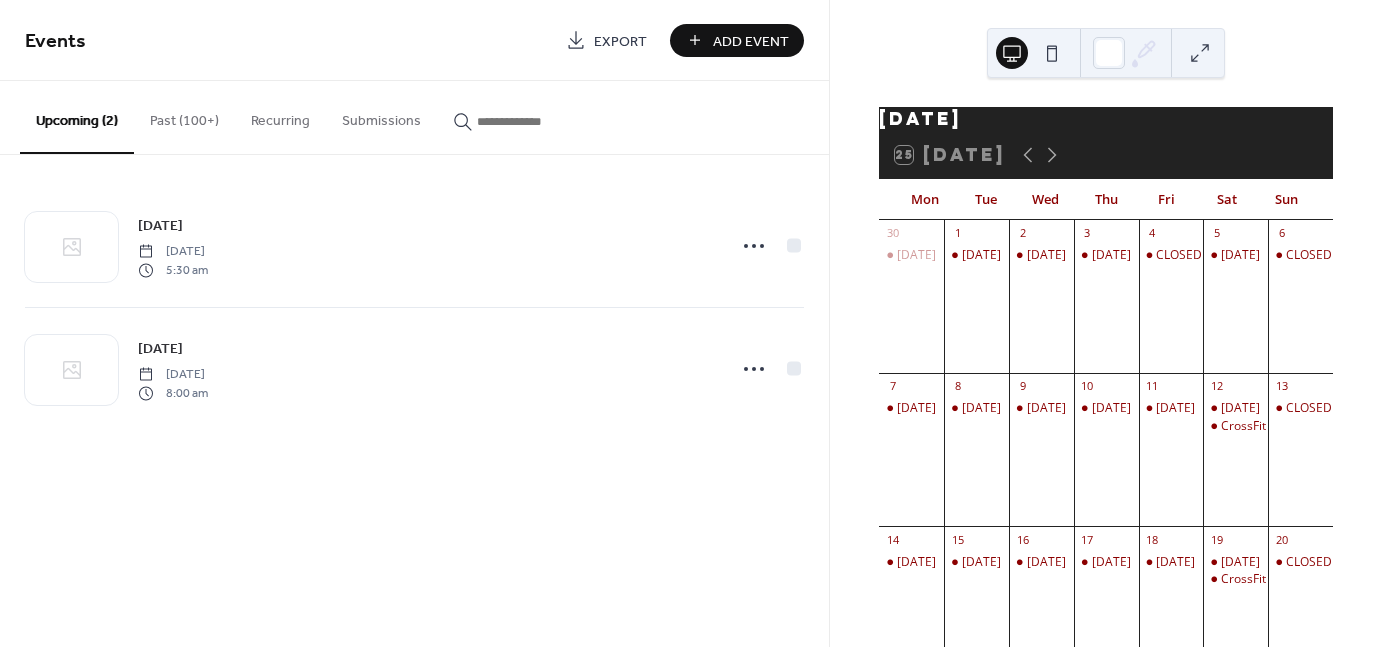 click on "Add Event" at bounding box center (751, 41) 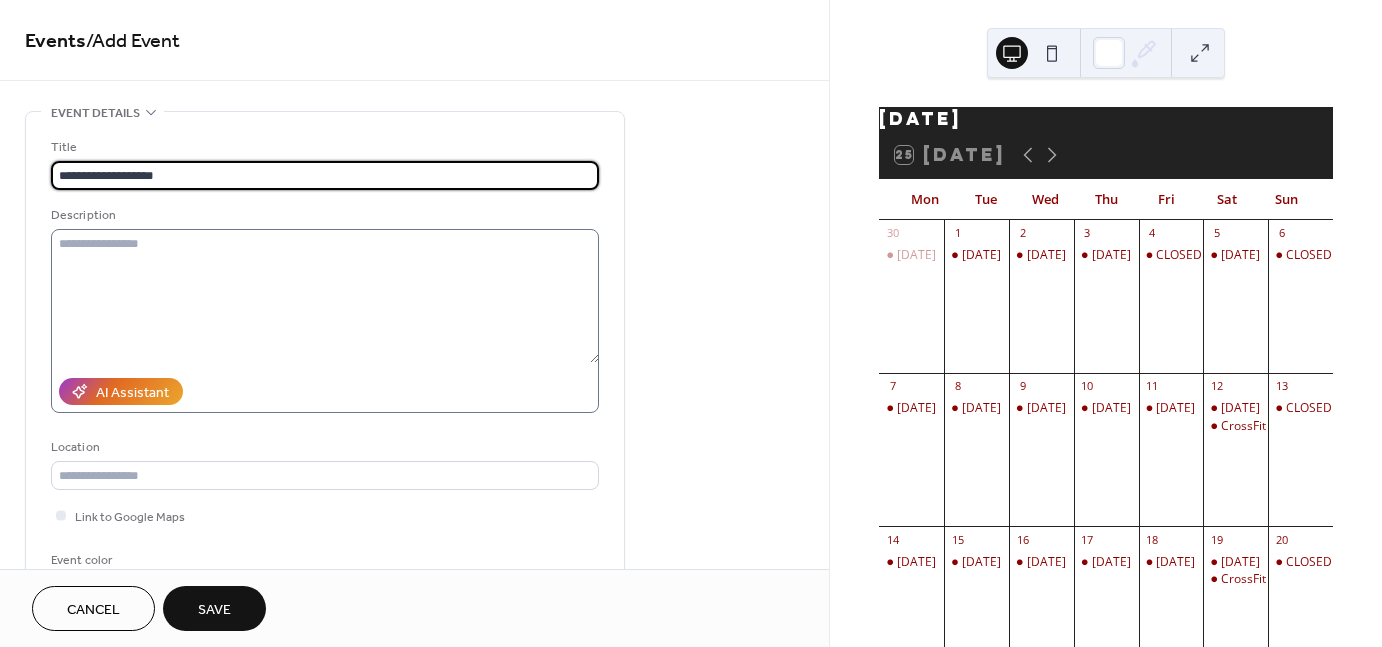 type on "**********" 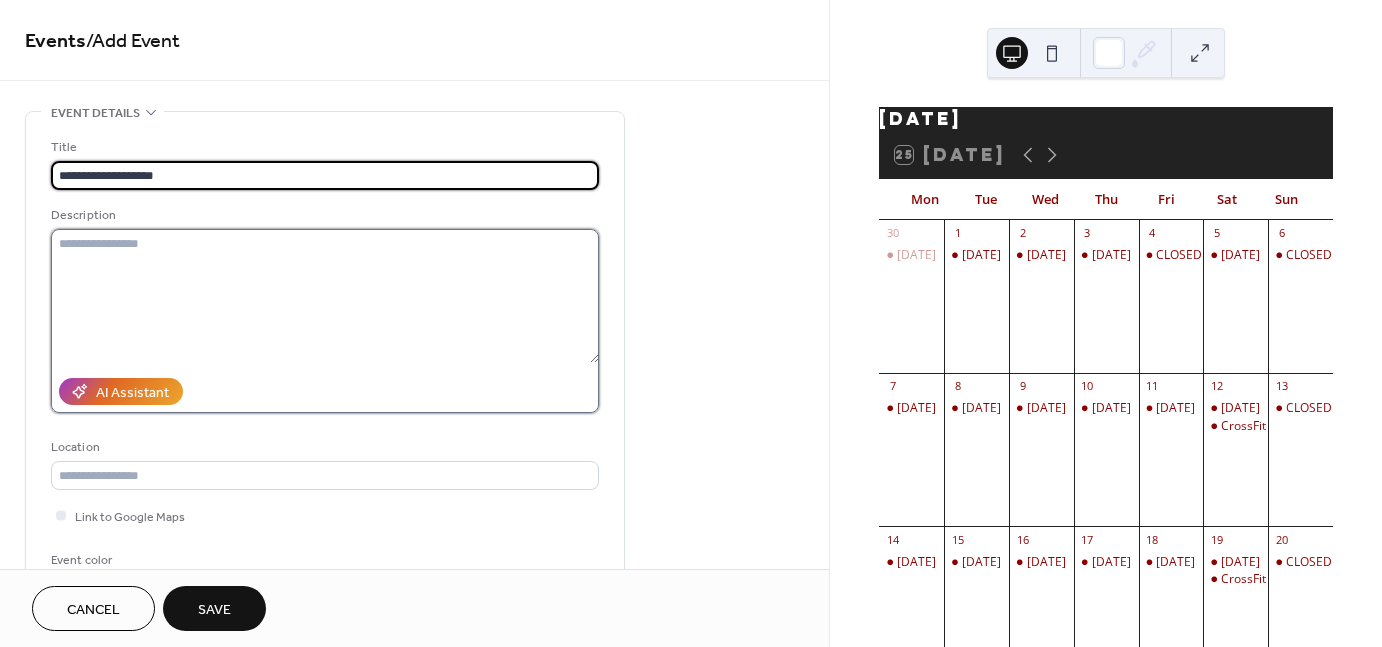 click at bounding box center (325, 296) 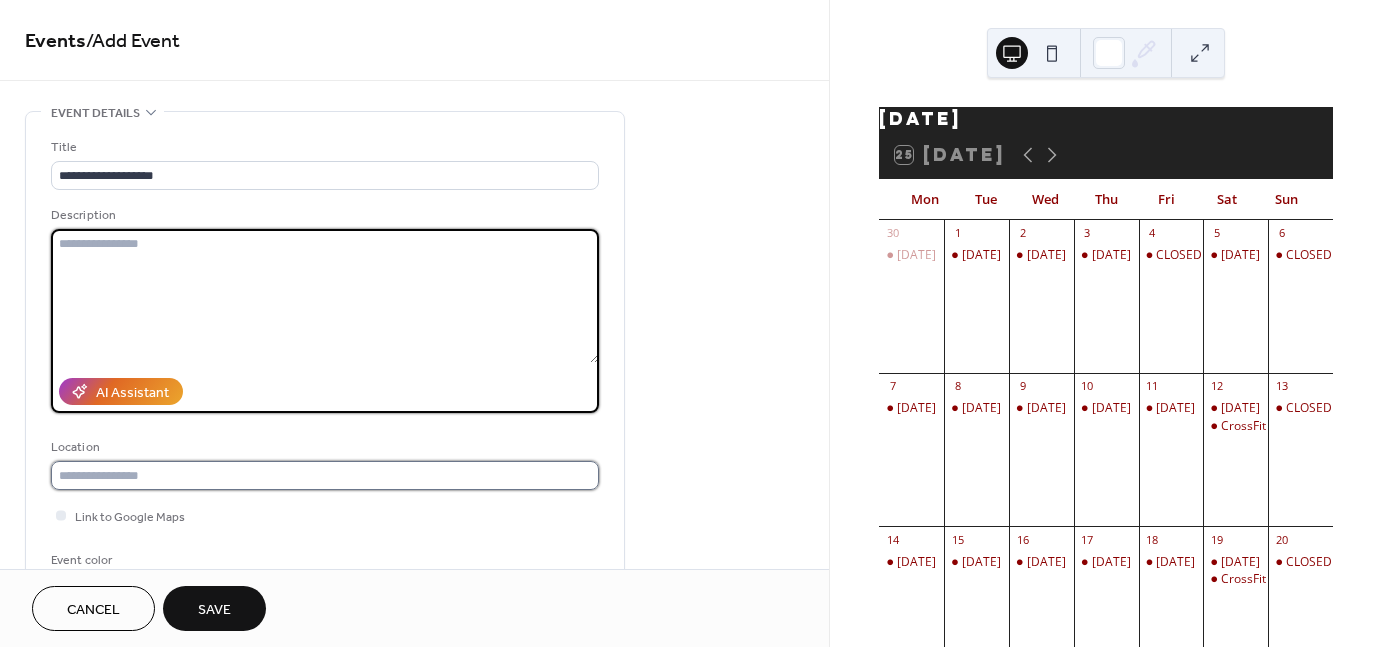 click at bounding box center (325, 475) 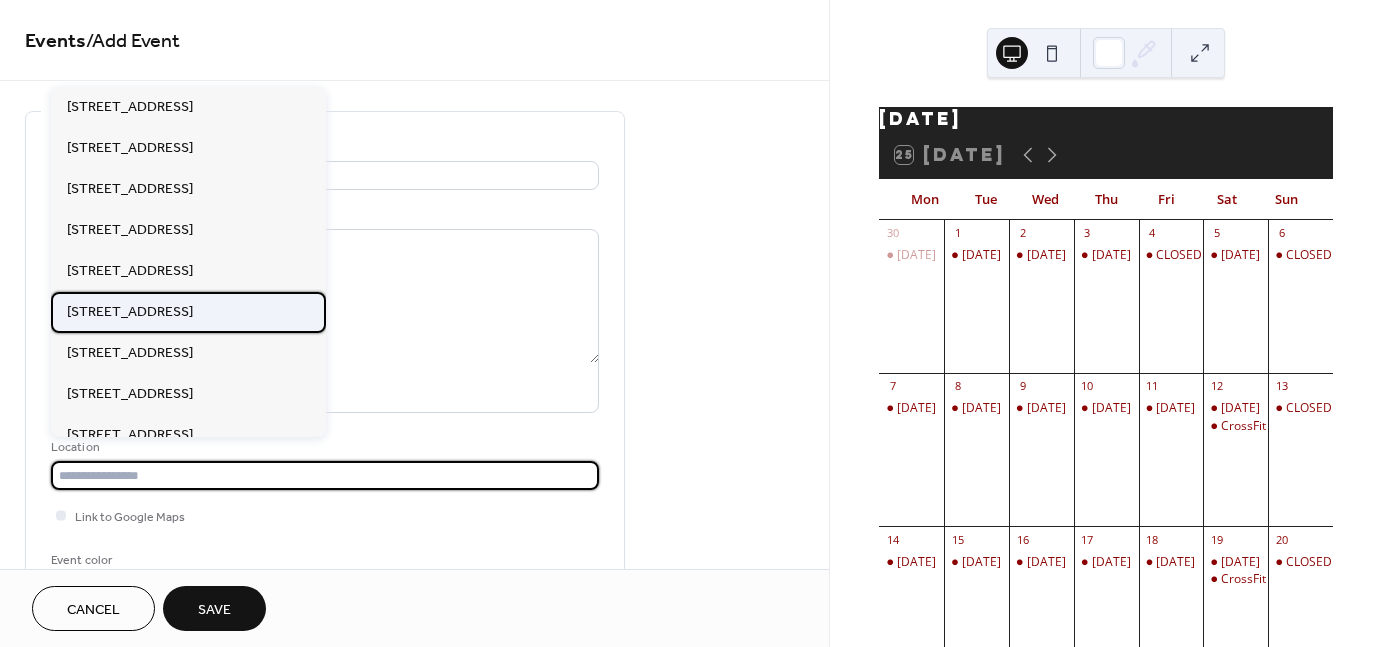 click on "[STREET_ADDRESS]" at bounding box center (130, 311) 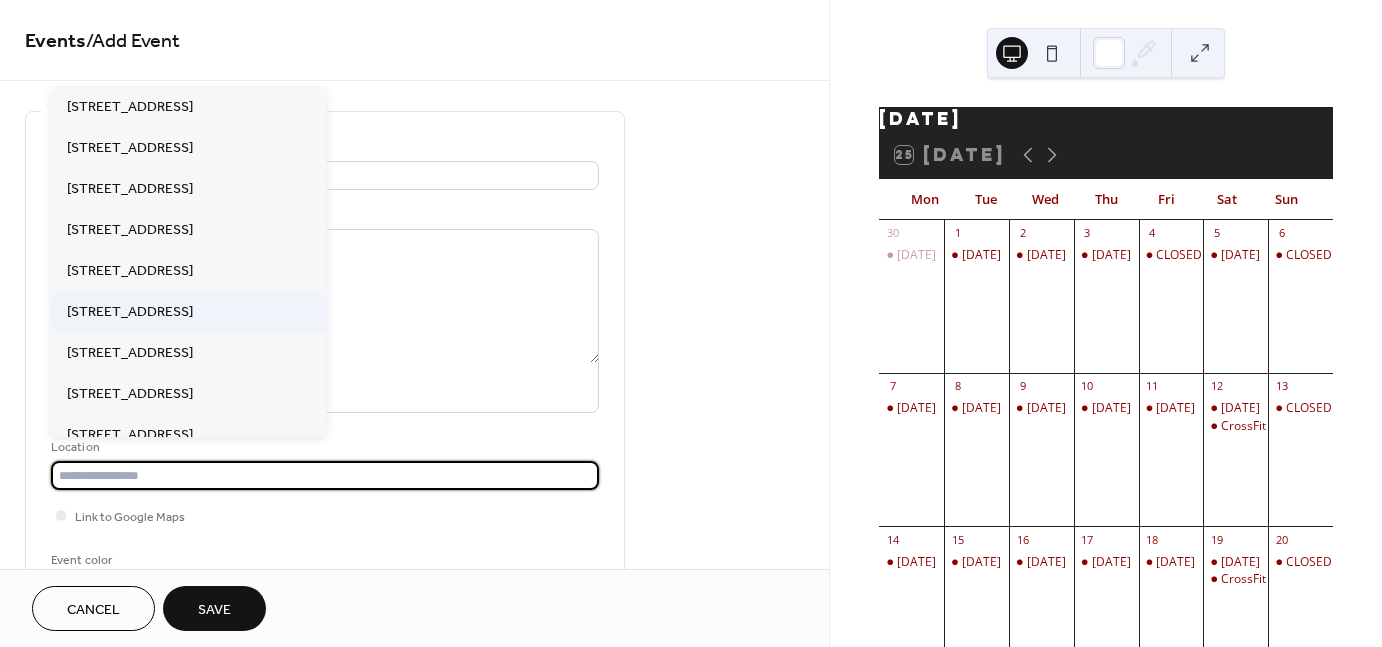 type on "**********" 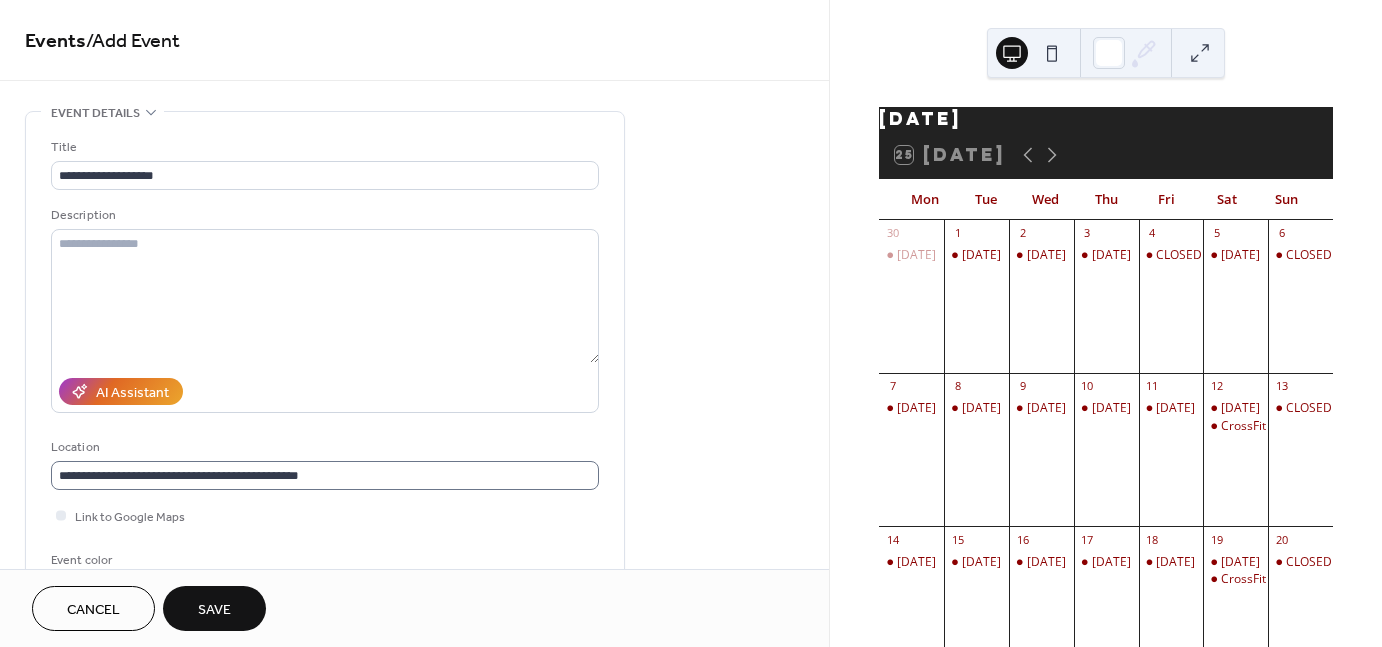 scroll, scrollTop: 1, scrollLeft: 0, axis: vertical 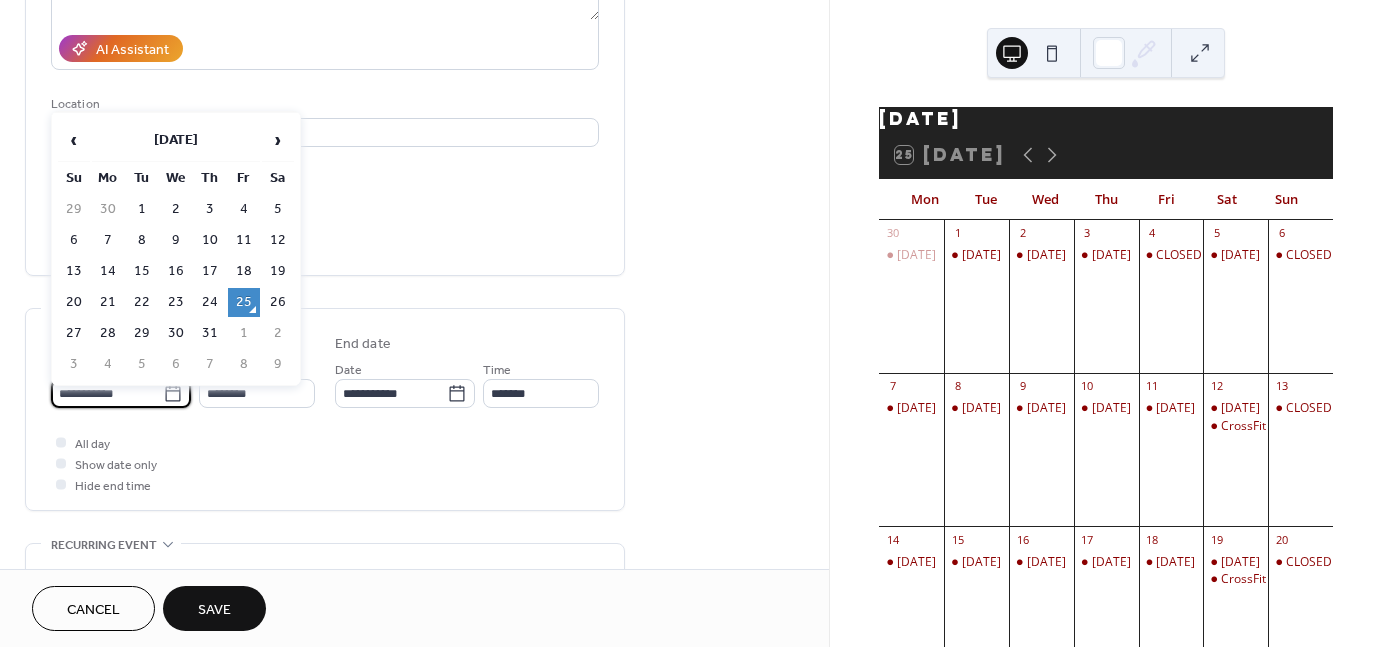 click on "**********" at bounding box center (107, 393) 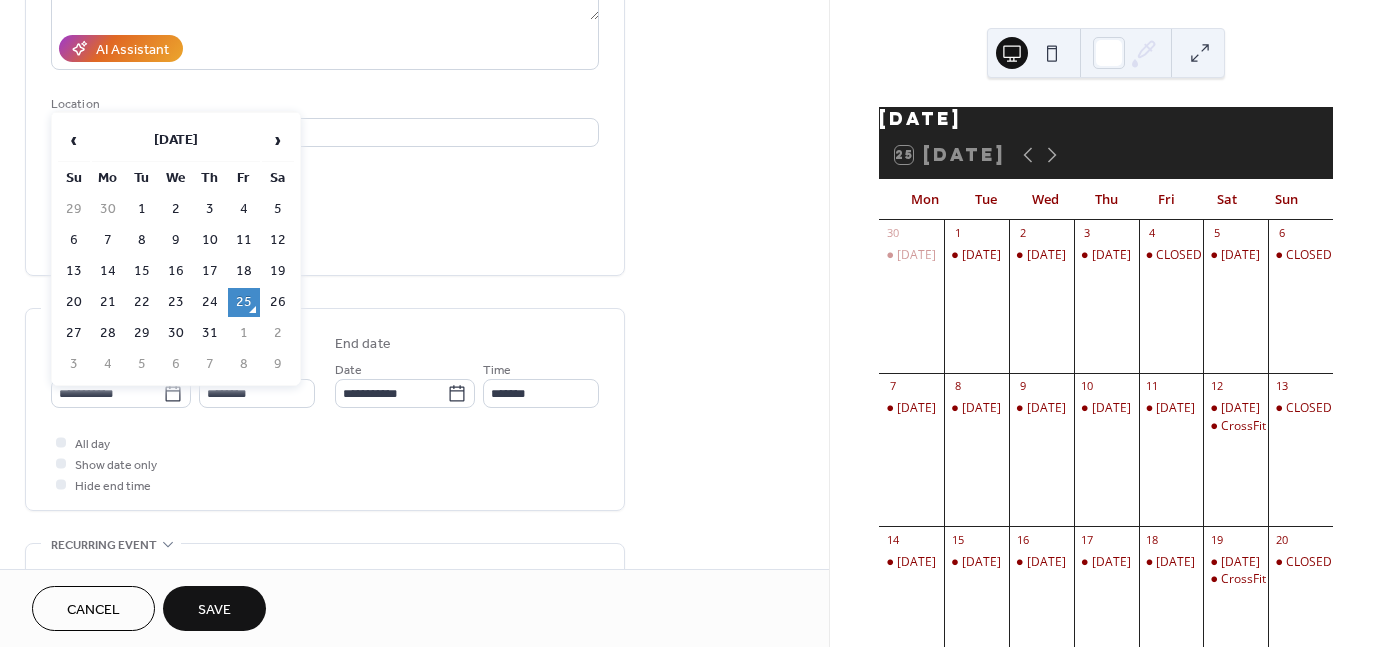 click on "25" at bounding box center (244, 302) 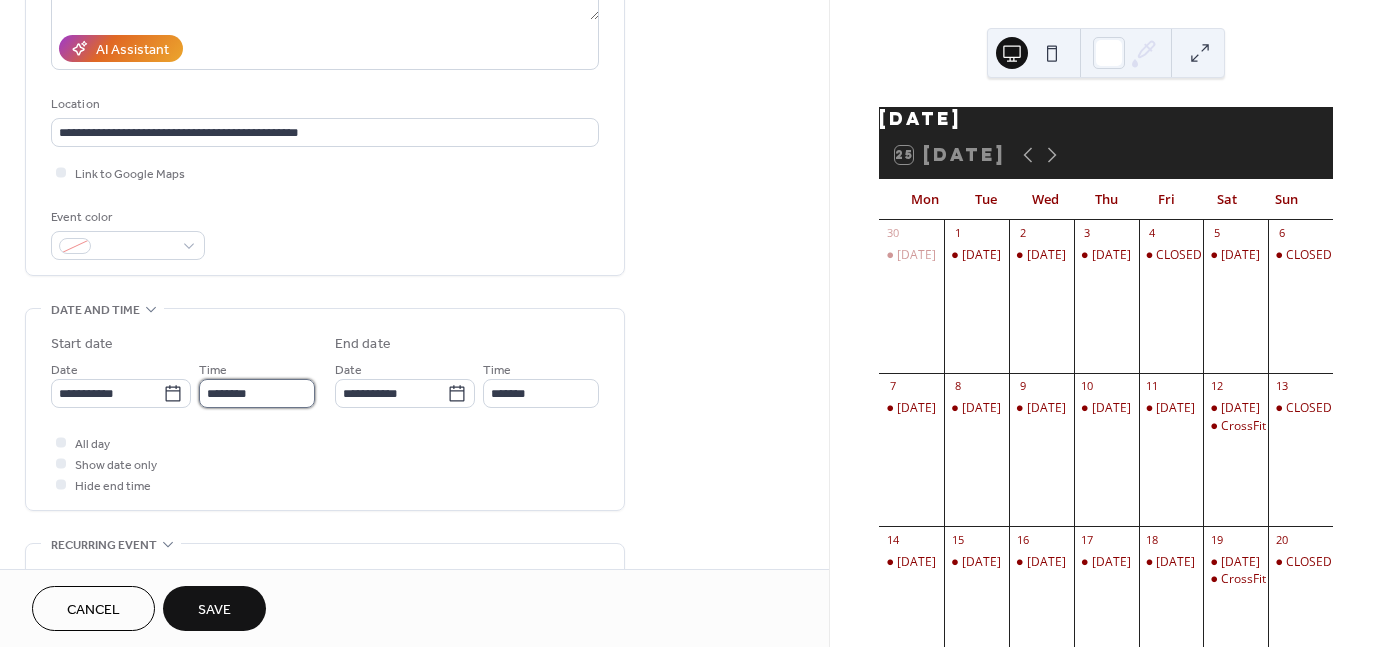 click on "********" at bounding box center [257, 393] 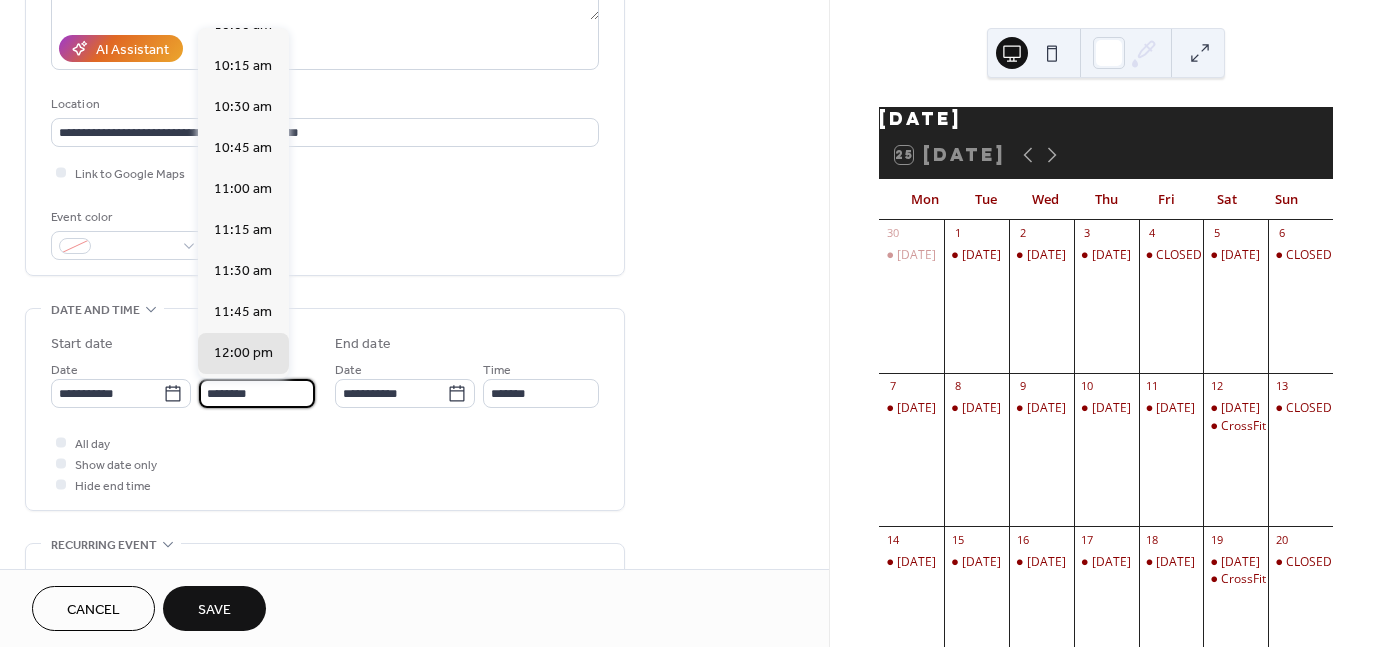 scroll, scrollTop: 1662, scrollLeft: 0, axis: vertical 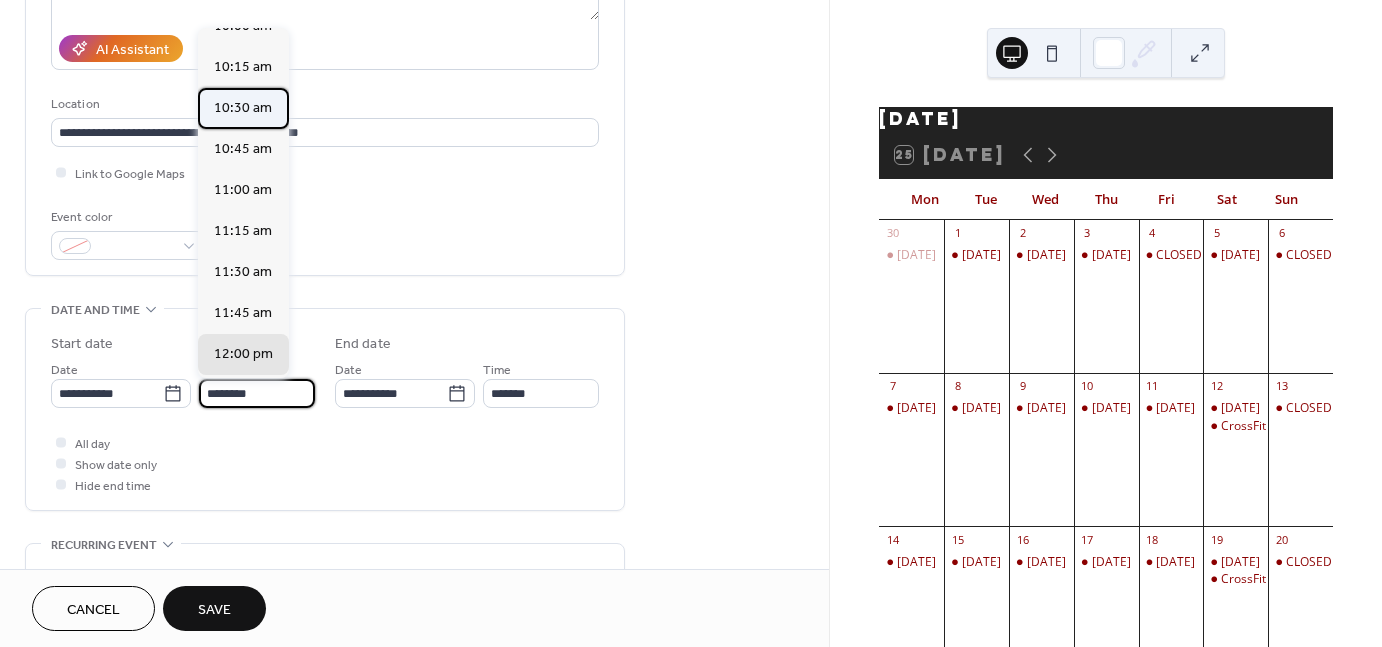 click on "10:30 am" at bounding box center [243, 108] 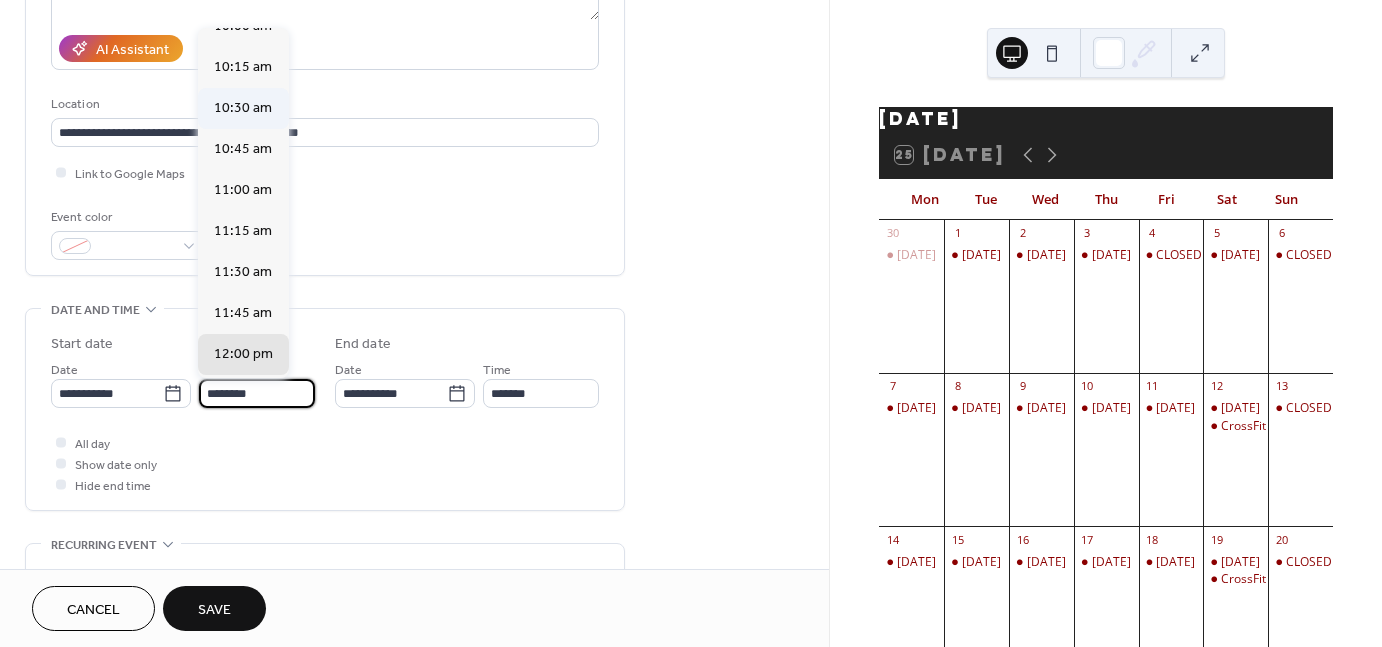type on "********" 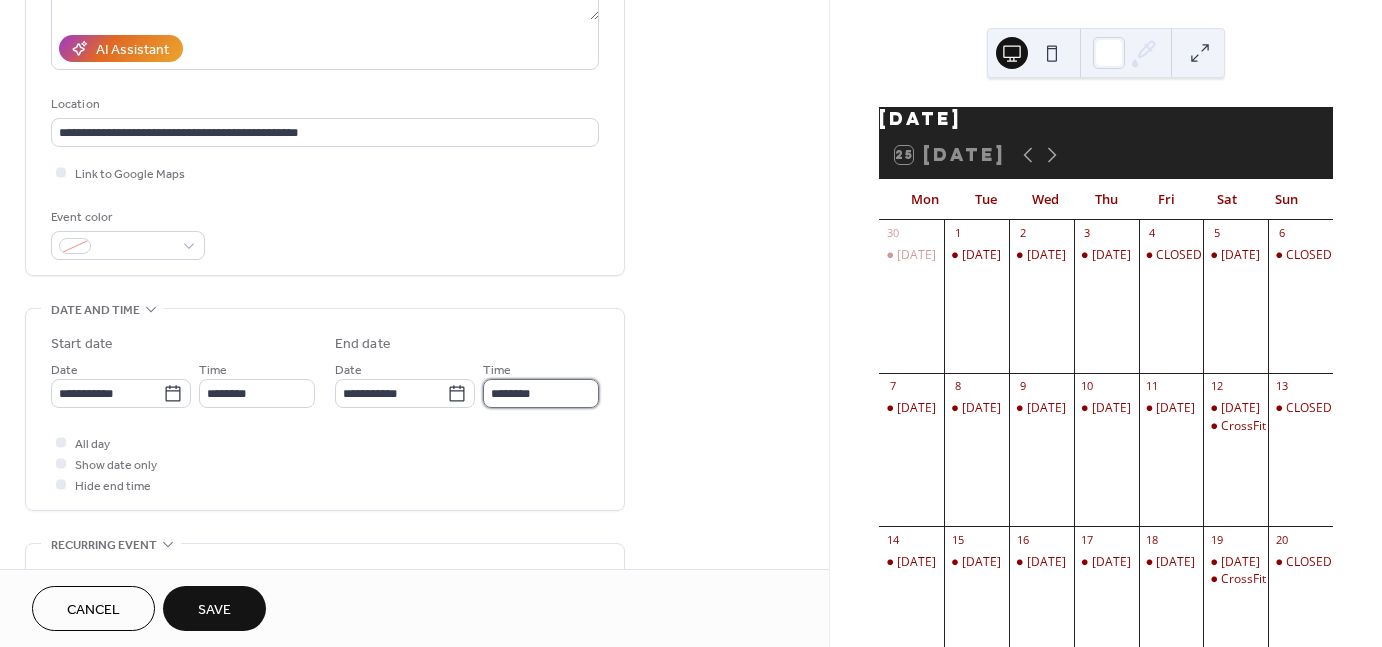 click on "********" at bounding box center [541, 393] 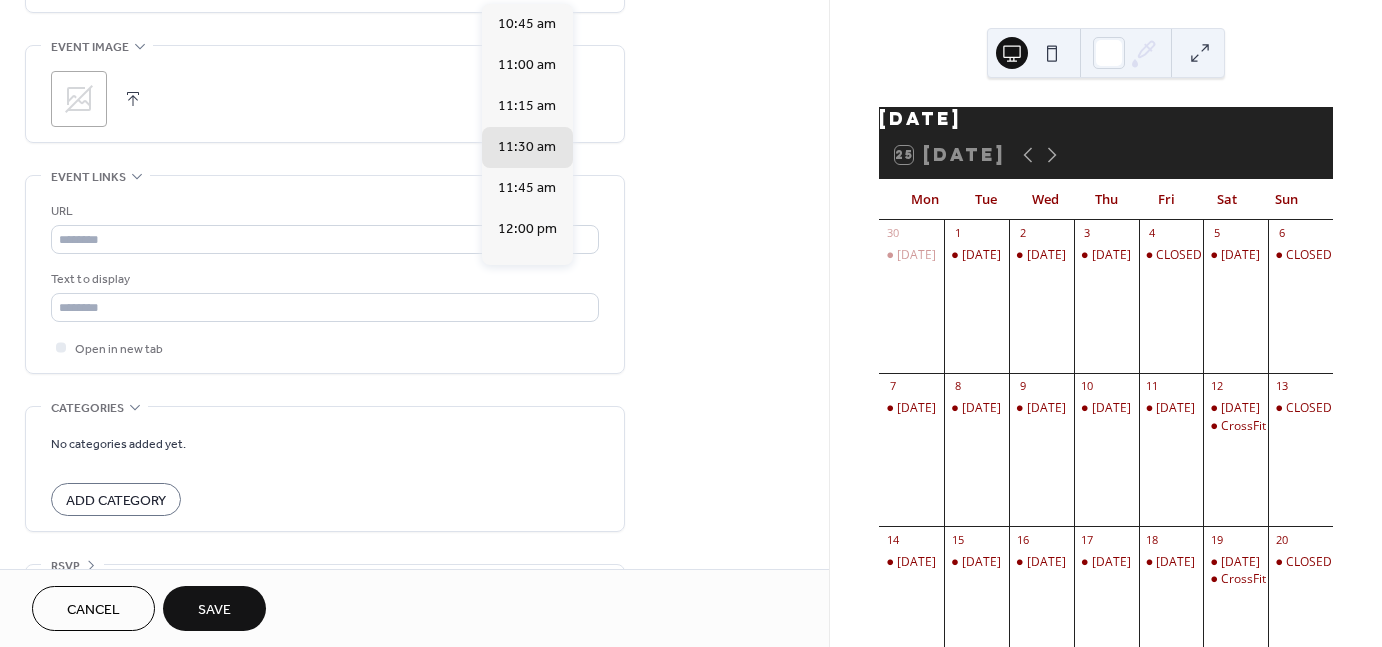 scroll, scrollTop: 946, scrollLeft: 0, axis: vertical 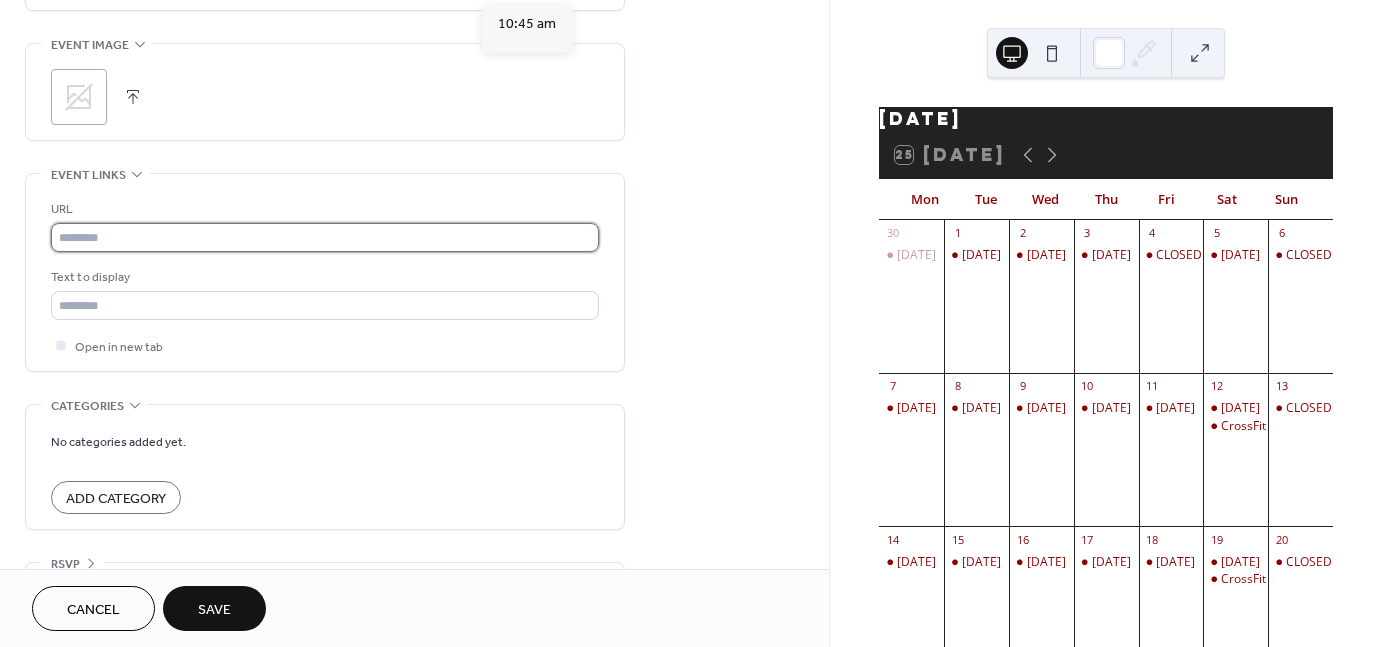 click at bounding box center (325, 237) 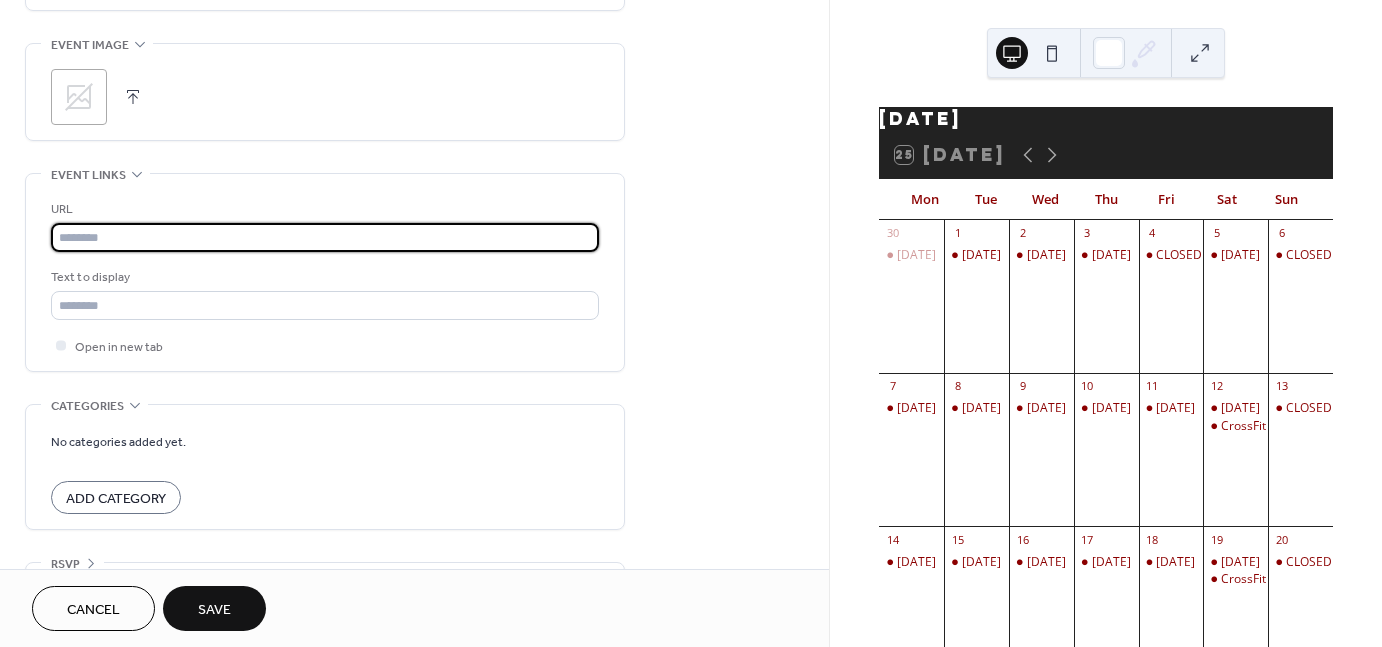 type on "**********" 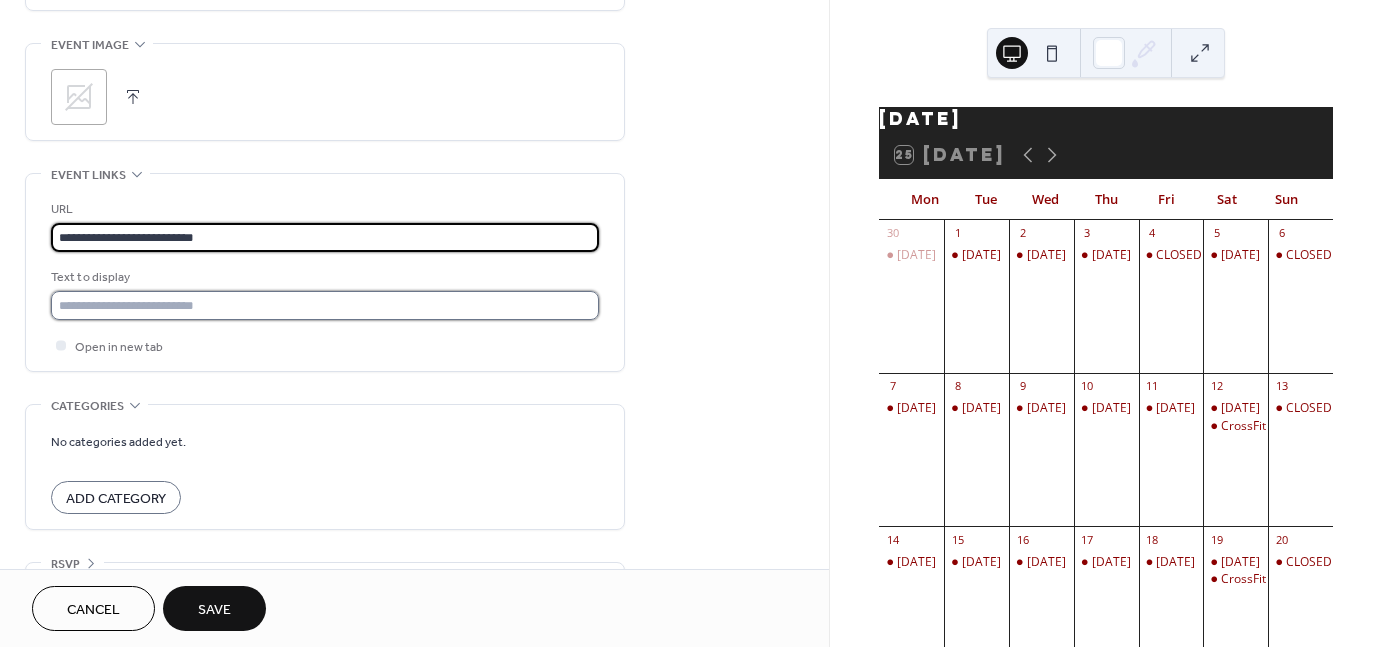 click at bounding box center (325, 305) 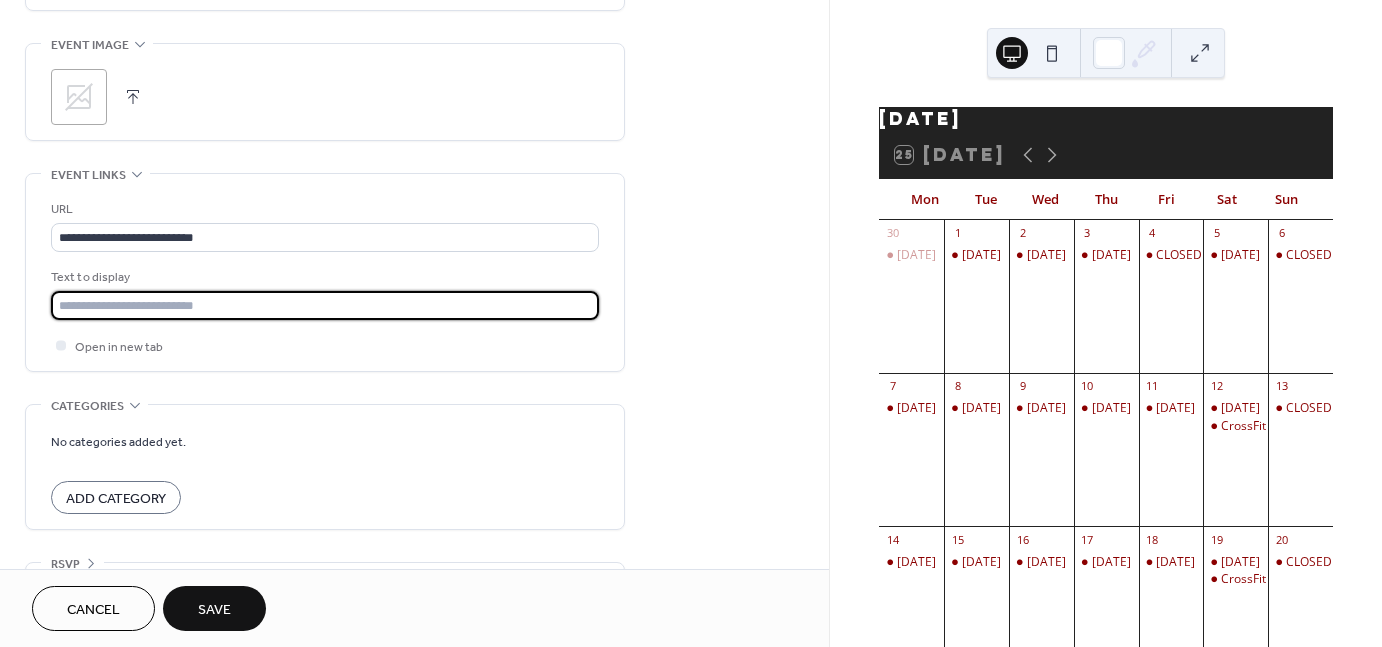 type on "**********" 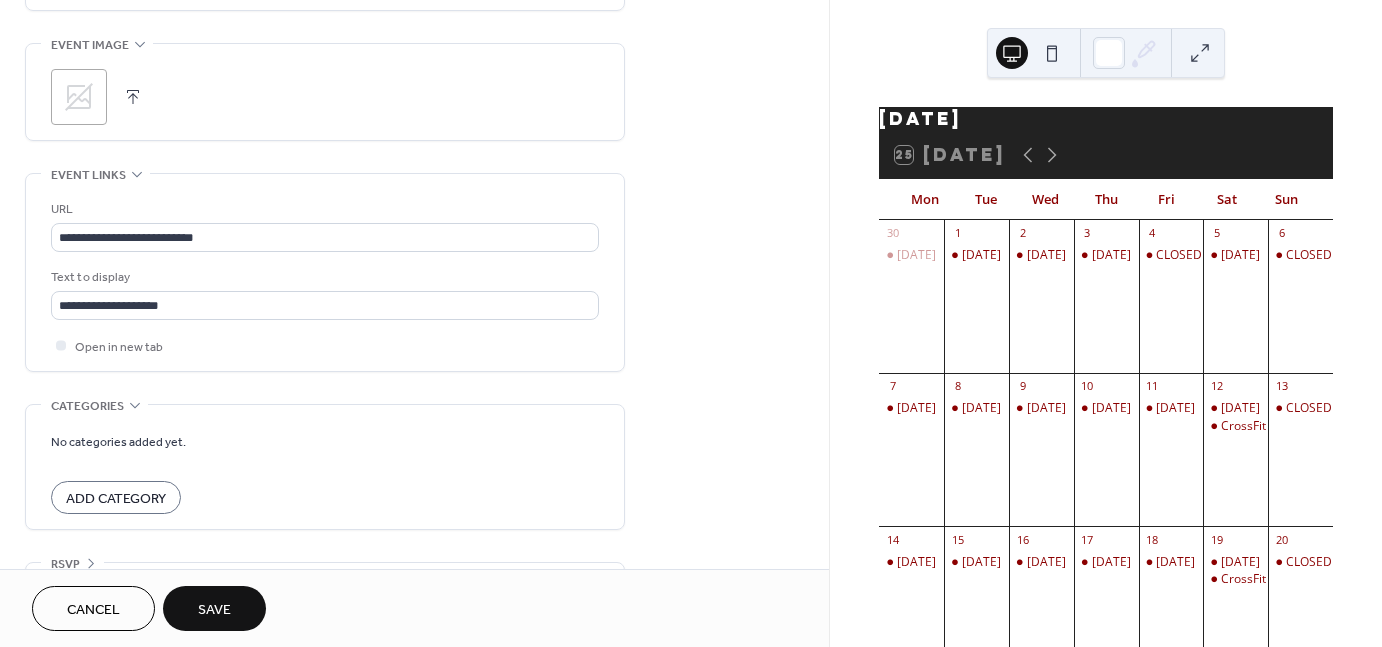 click on "Save" at bounding box center (214, 610) 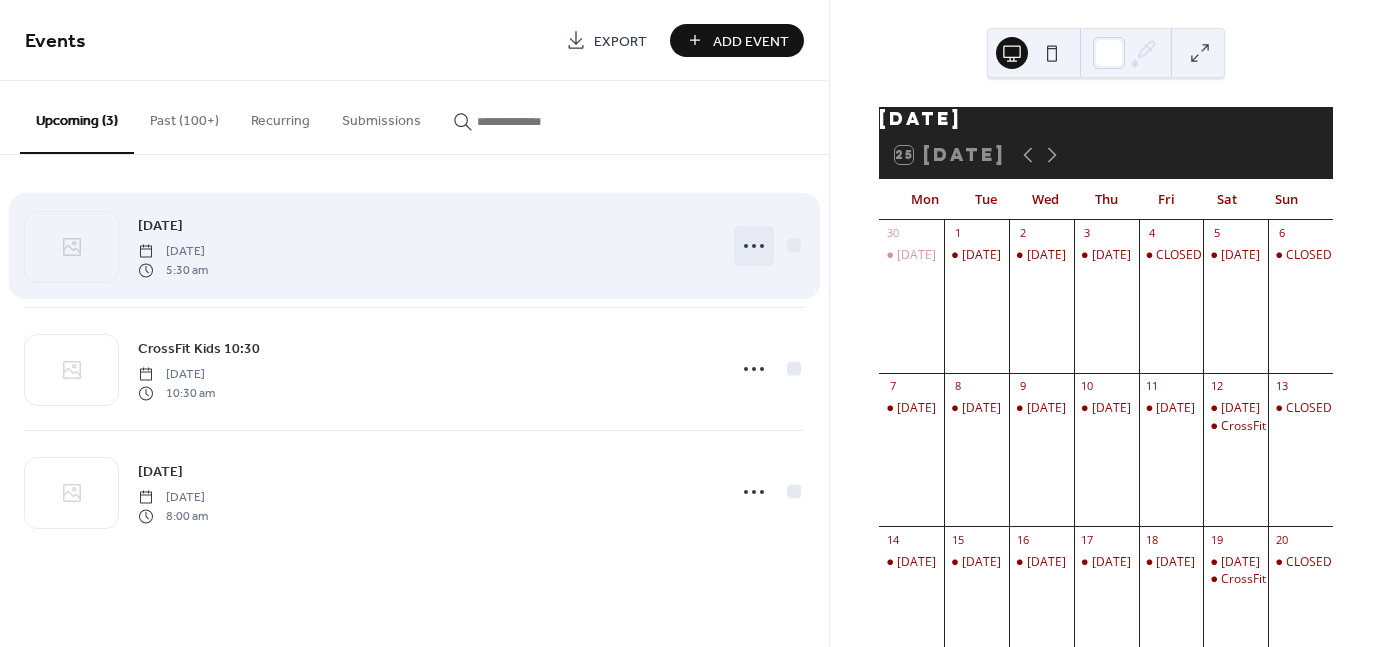 click 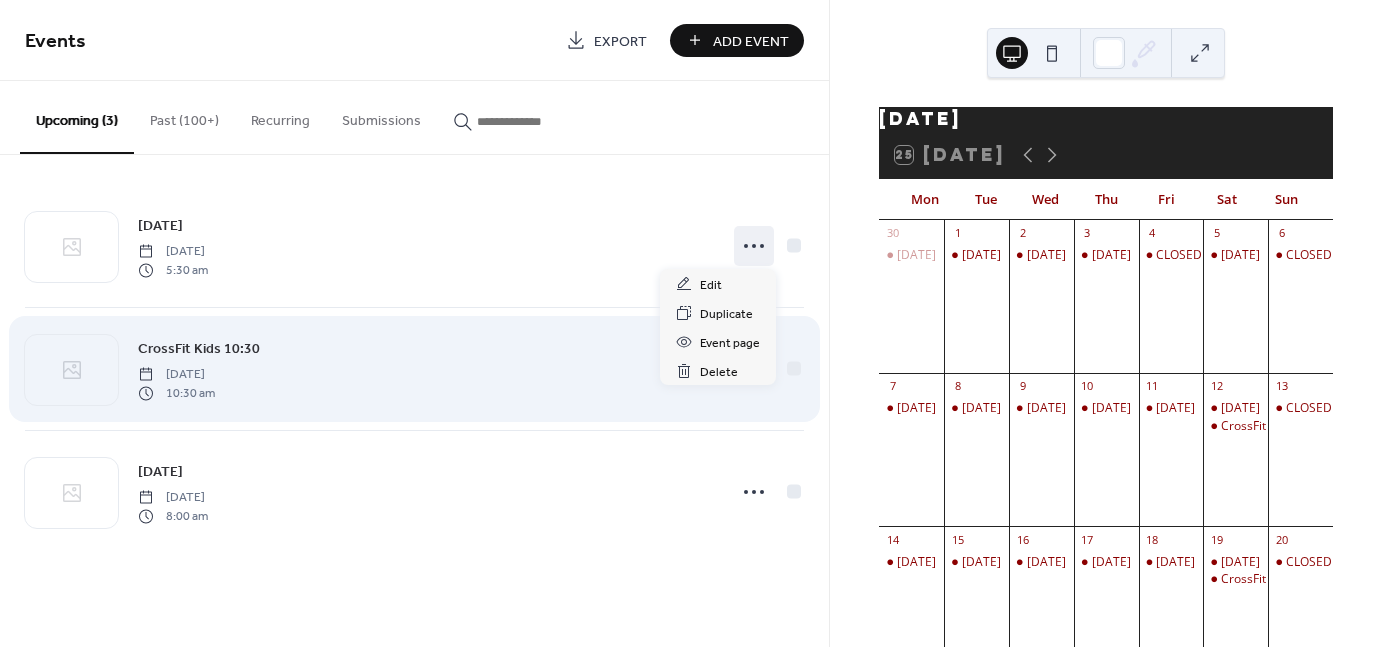 click on "CrossFit Kids 10:30 [DATE] 10:30 am" at bounding box center [426, 369] 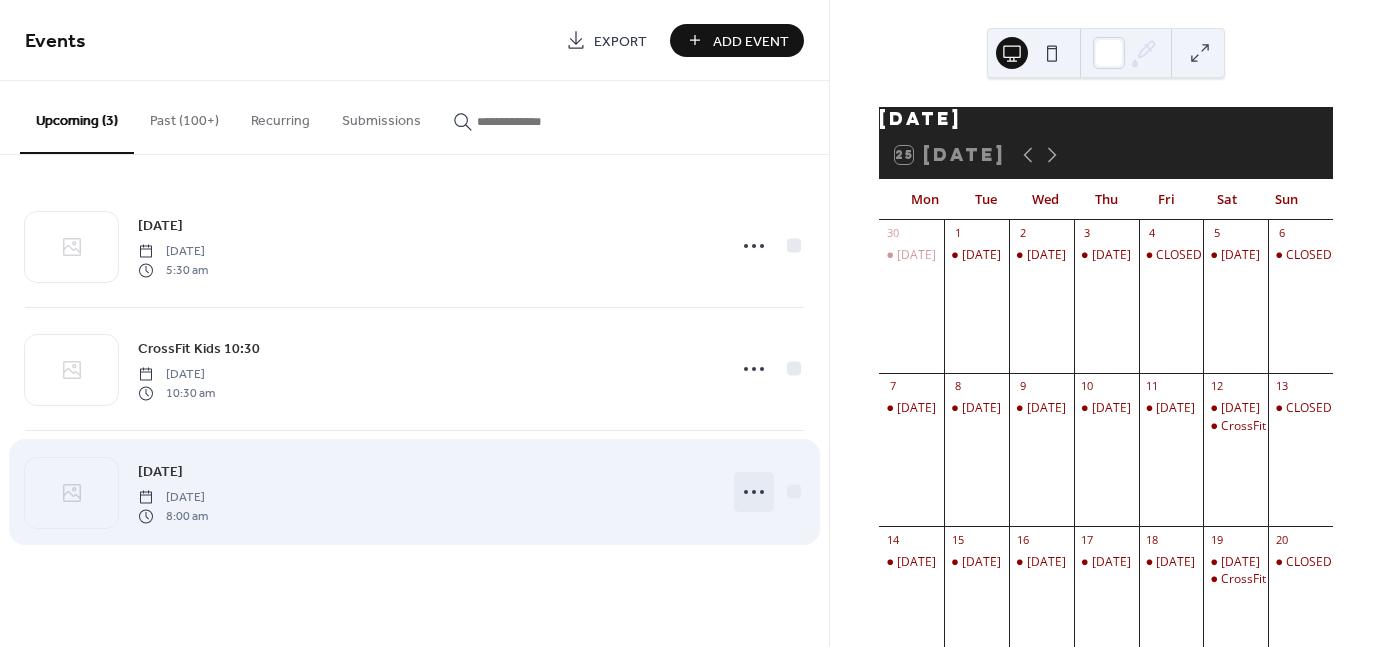 click 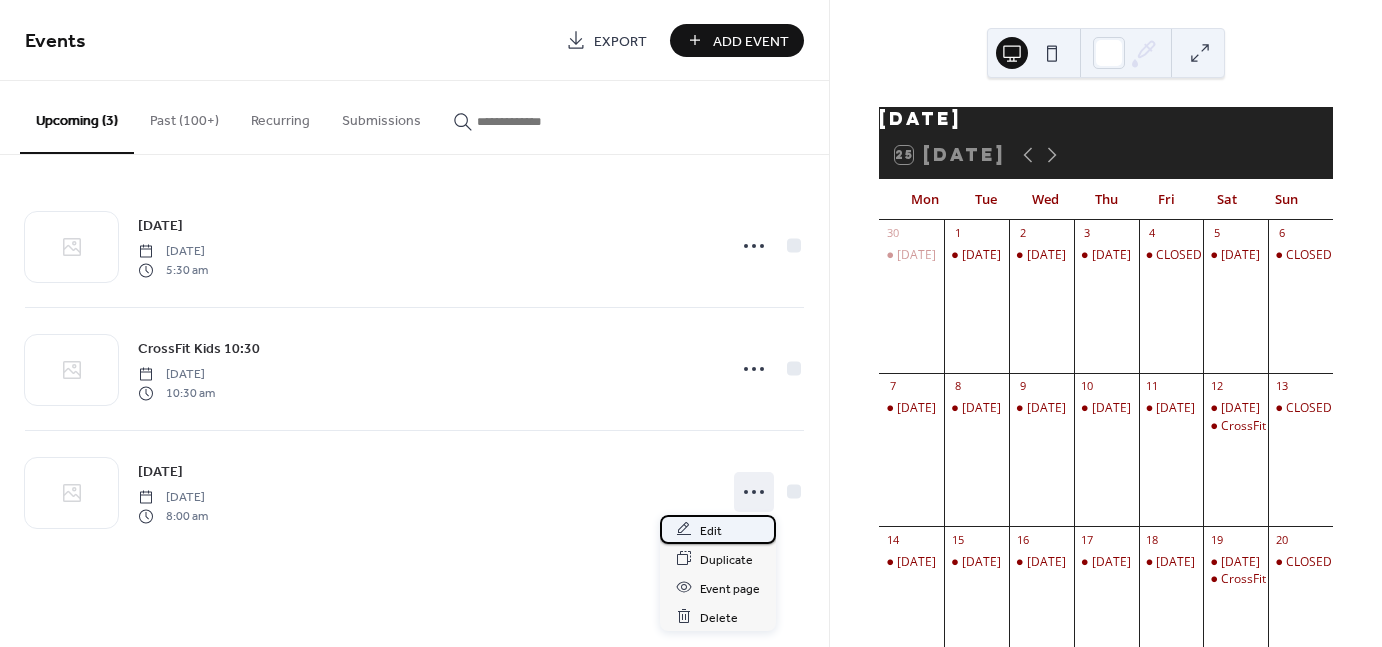 click on "Edit" at bounding box center [718, 529] 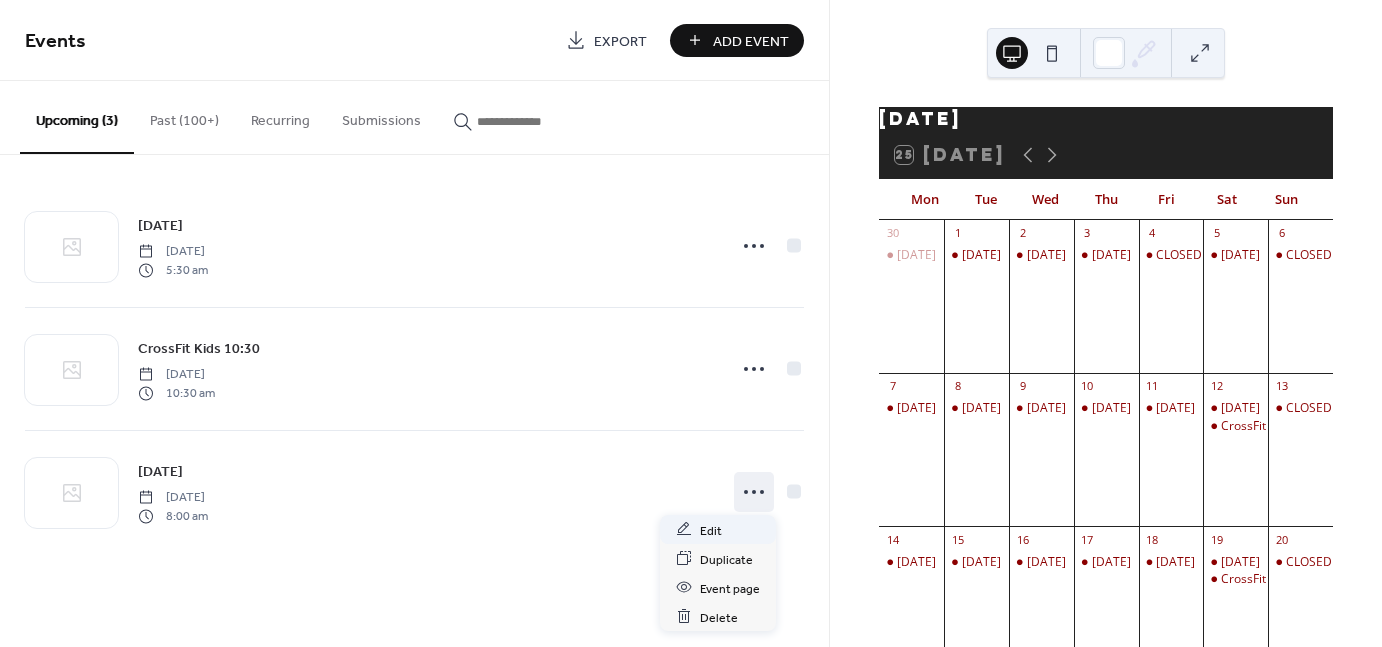 click on "Events Export Add Event Upcoming (3) Past (100+) Recurring Submissions [DATE] [DATE] 5:30 am CrossFit Kids 10:30 [DATE] 10:30 am [DATE] [DATE] 8:00 am Cancel" at bounding box center (414, 323) 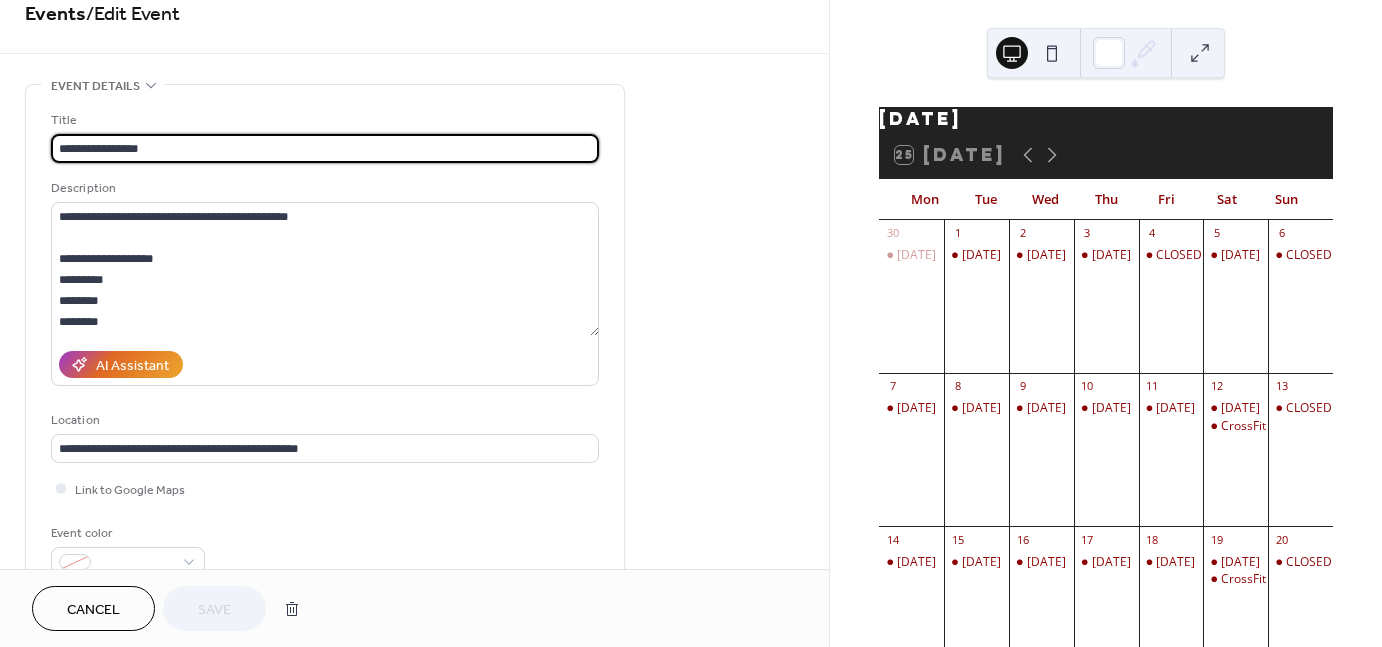 scroll, scrollTop: 28, scrollLeft: 0, axis: vertical 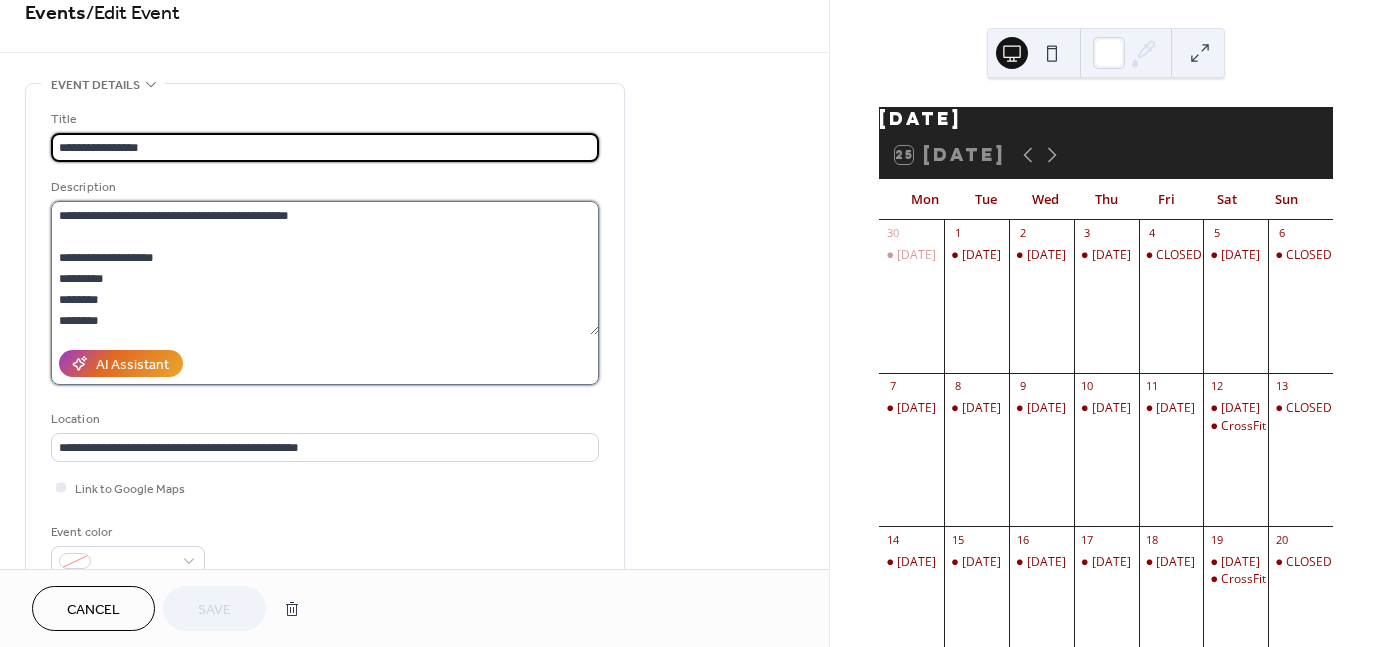 click on "**********" at bounding box center [325, 268] 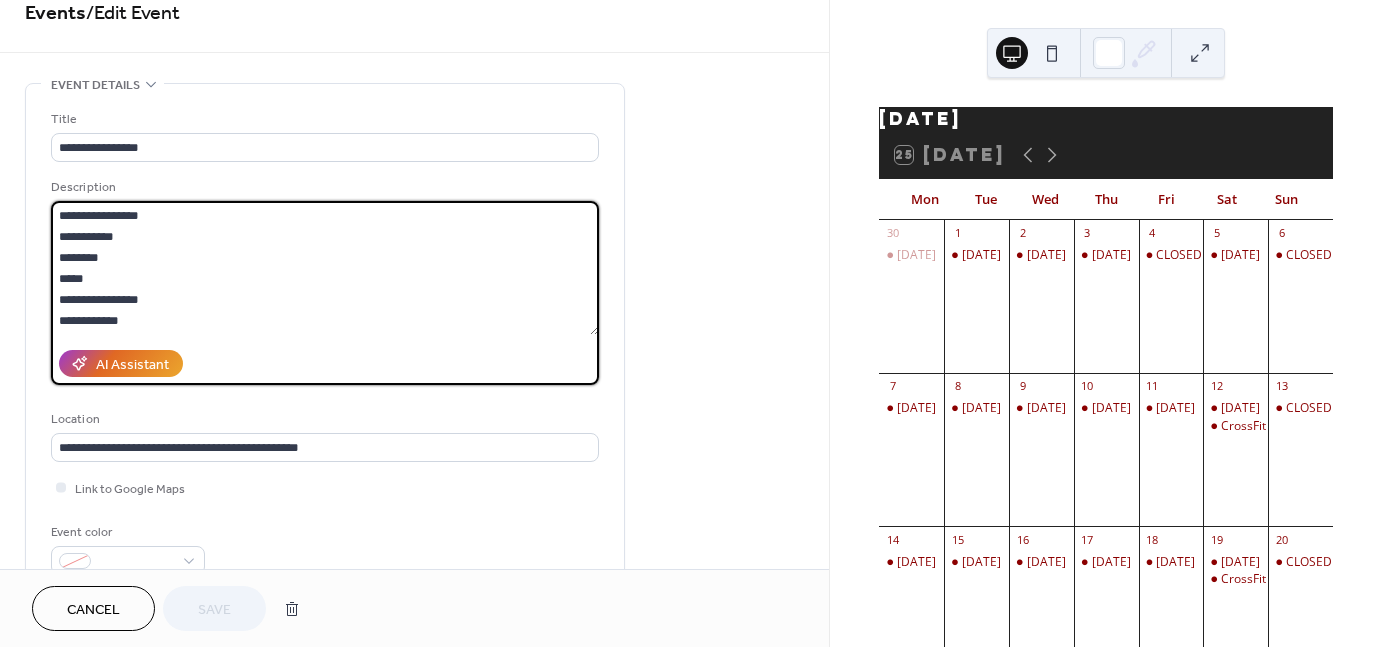 scroll, scrollTop: 314, scrollLeft: 0, axis: vertical 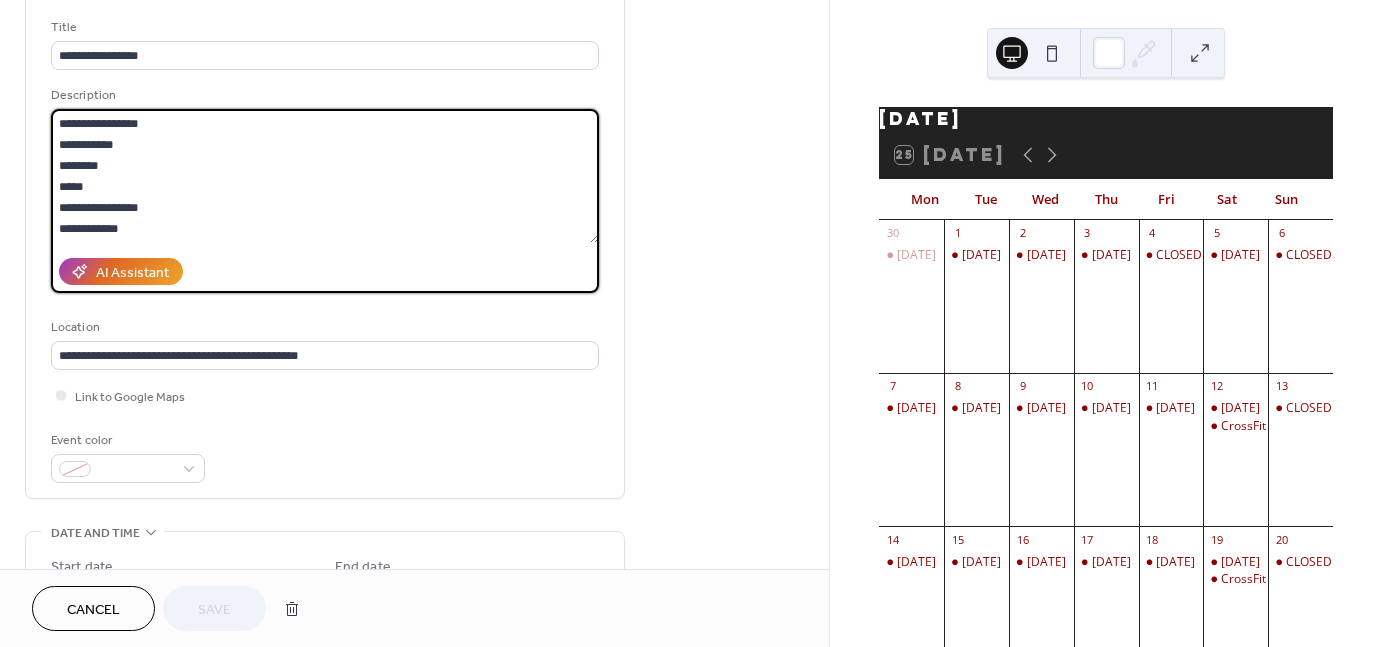 click on "**********" at bounding box center (325, 176) 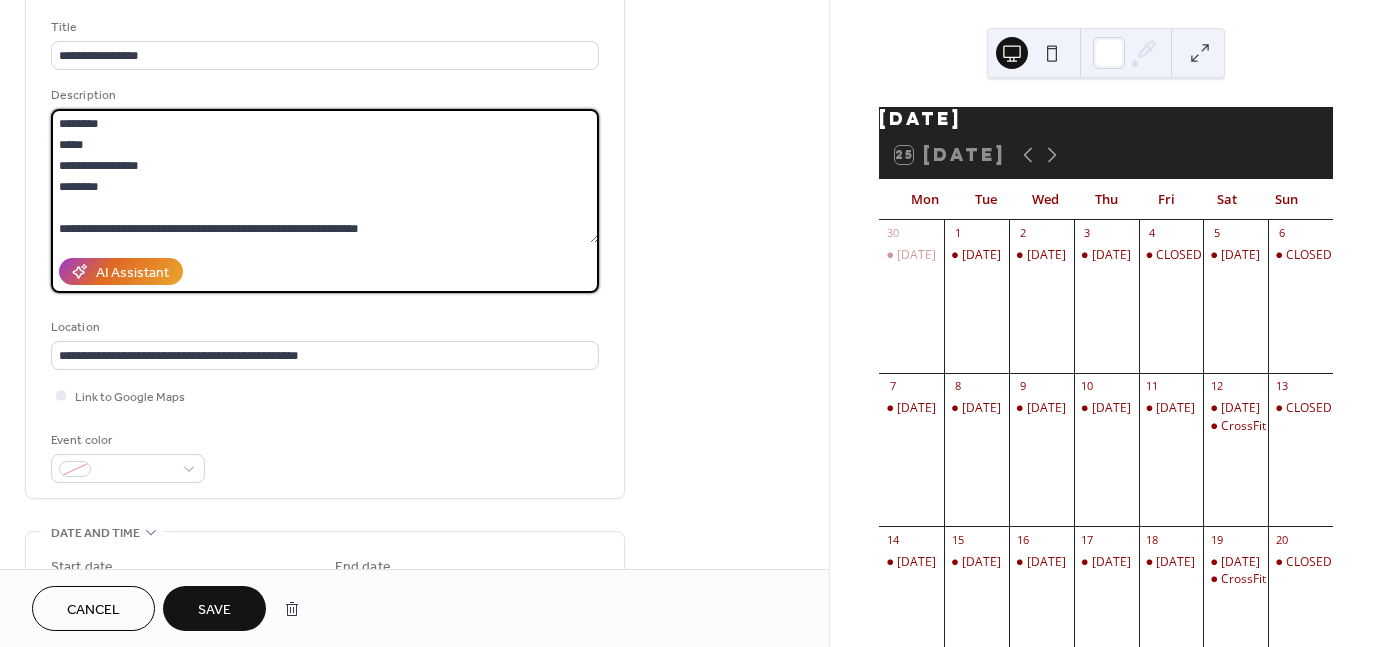 type on "**********" 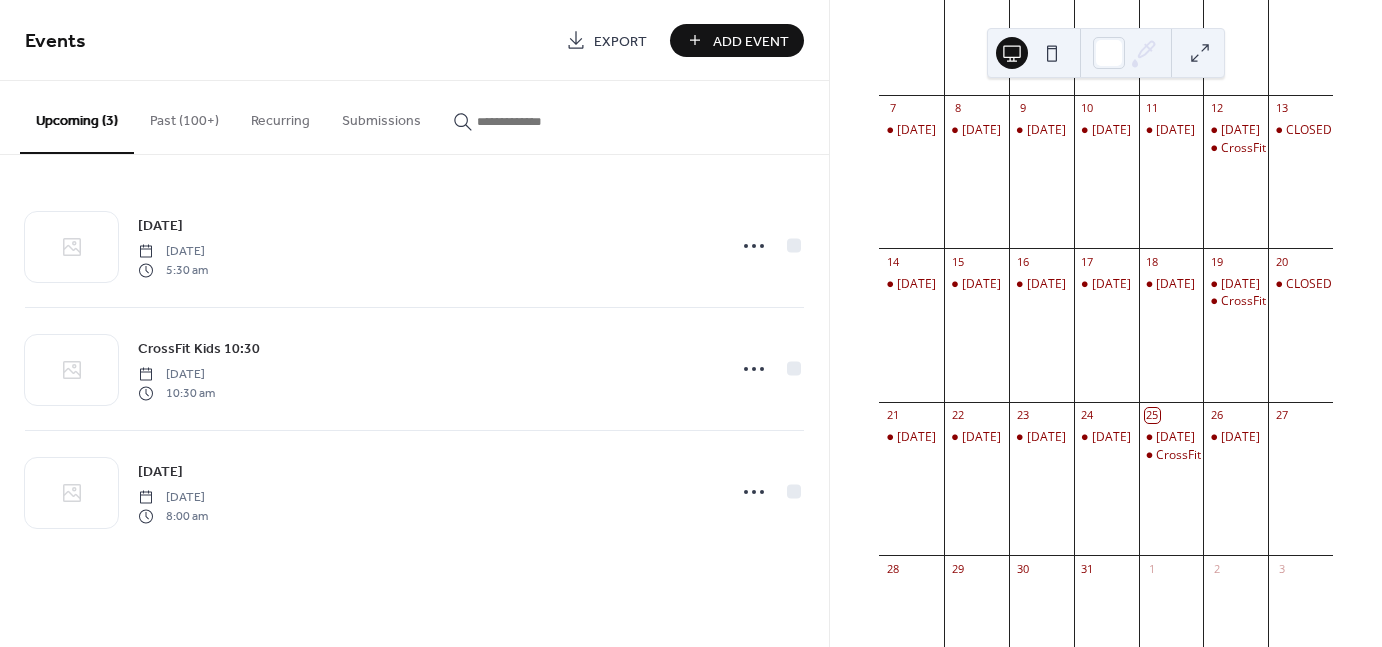 scroll, scrollTop: 276, scrollLeft: 0, axis: vertical 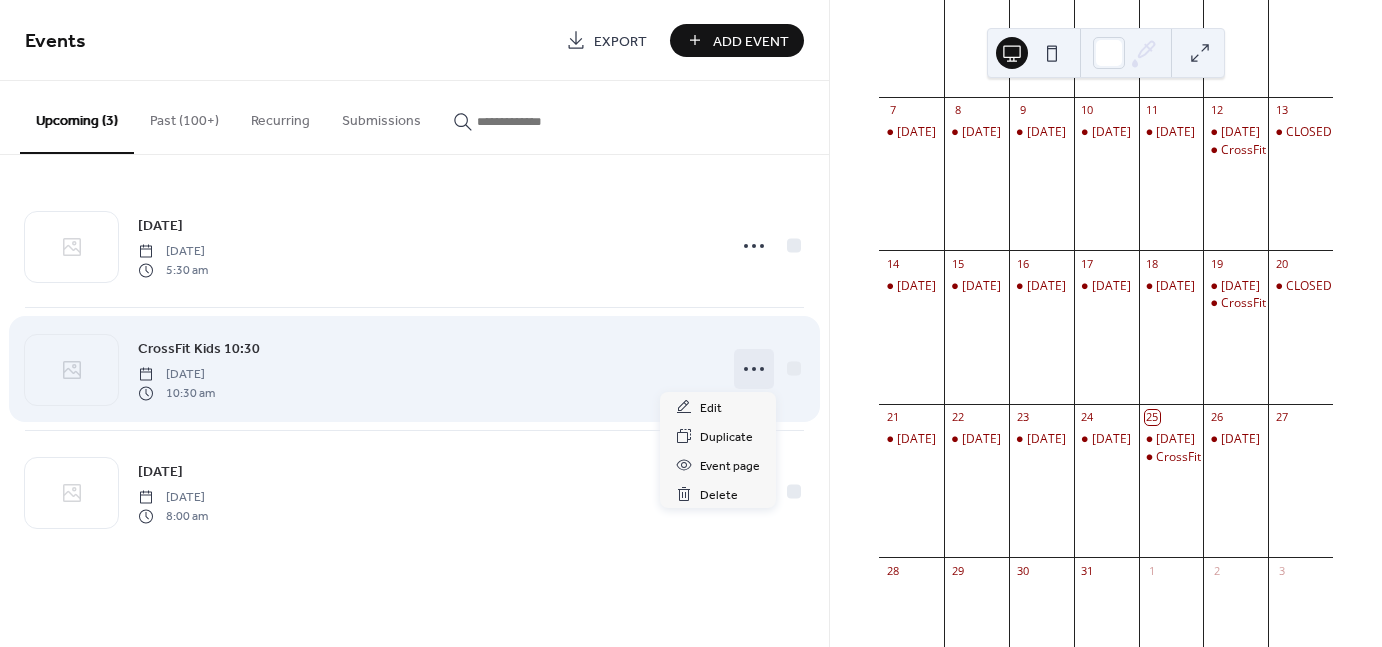 click 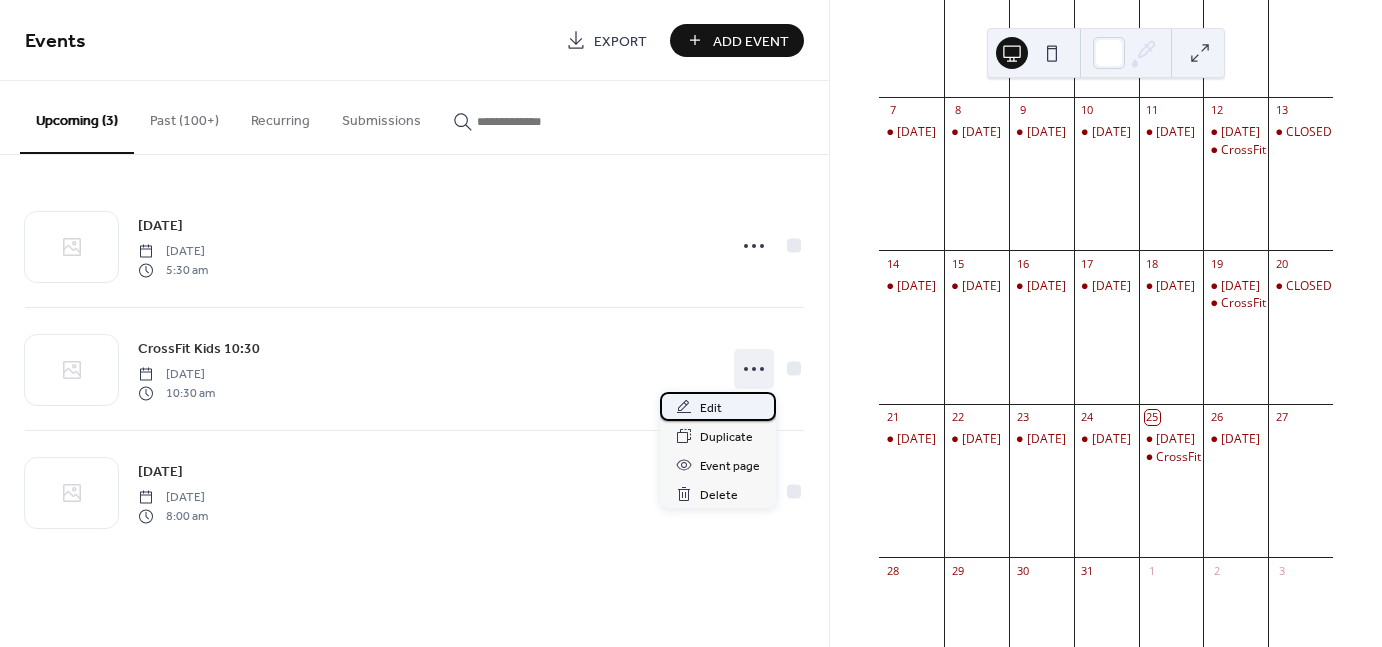 click on "Edit" at bounding box center (718, 406) 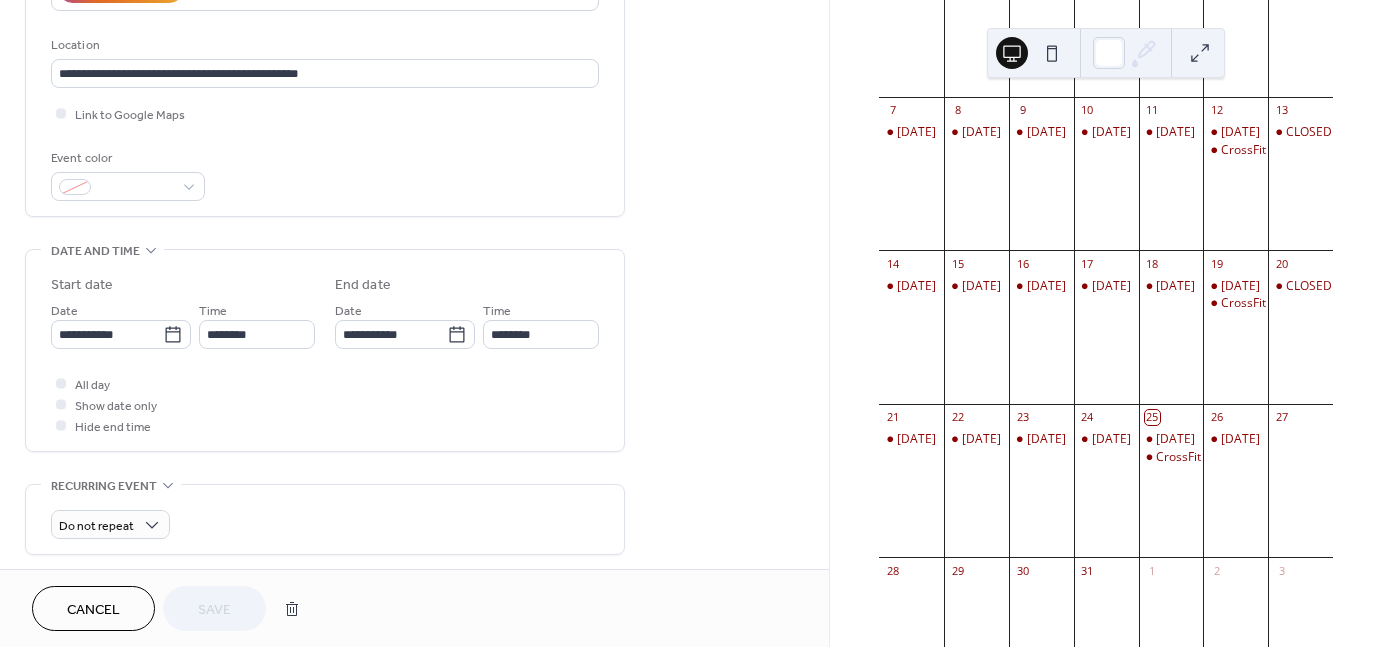 scroll, scrollTop: 400, scrollLeft: 0, axis: vertical 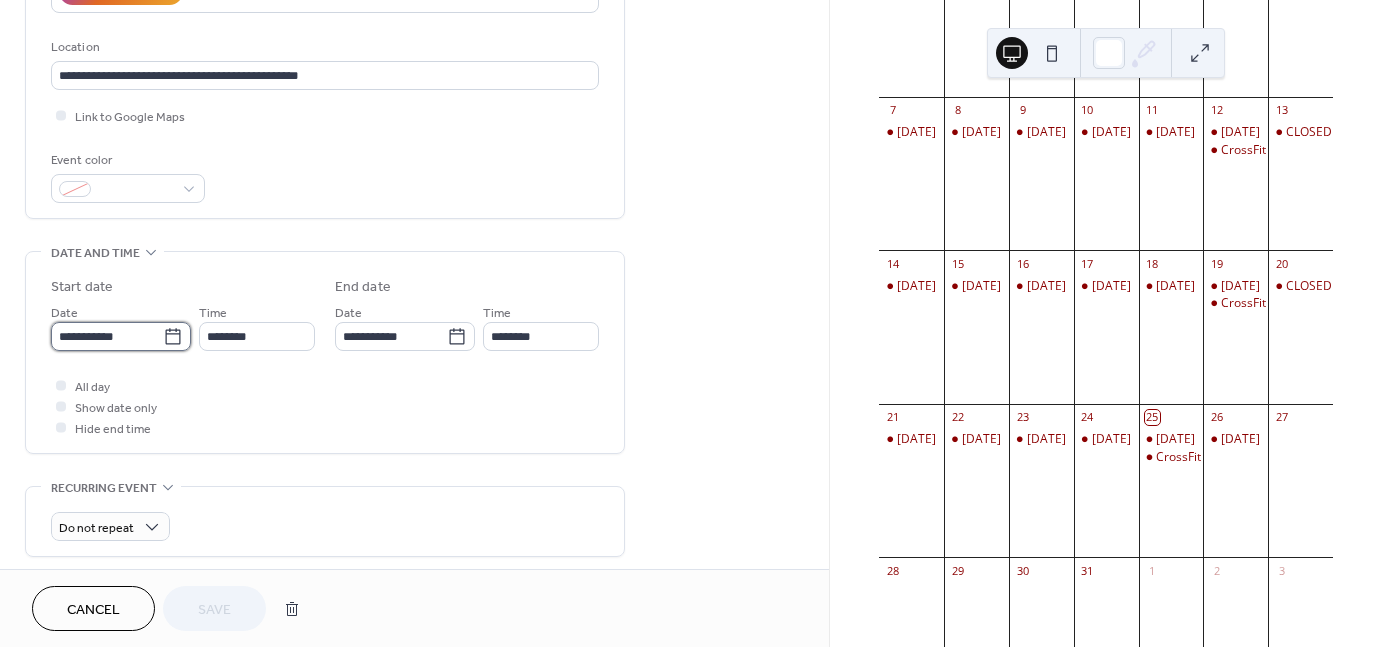 click on "**********" at bounding box center [107, 336] 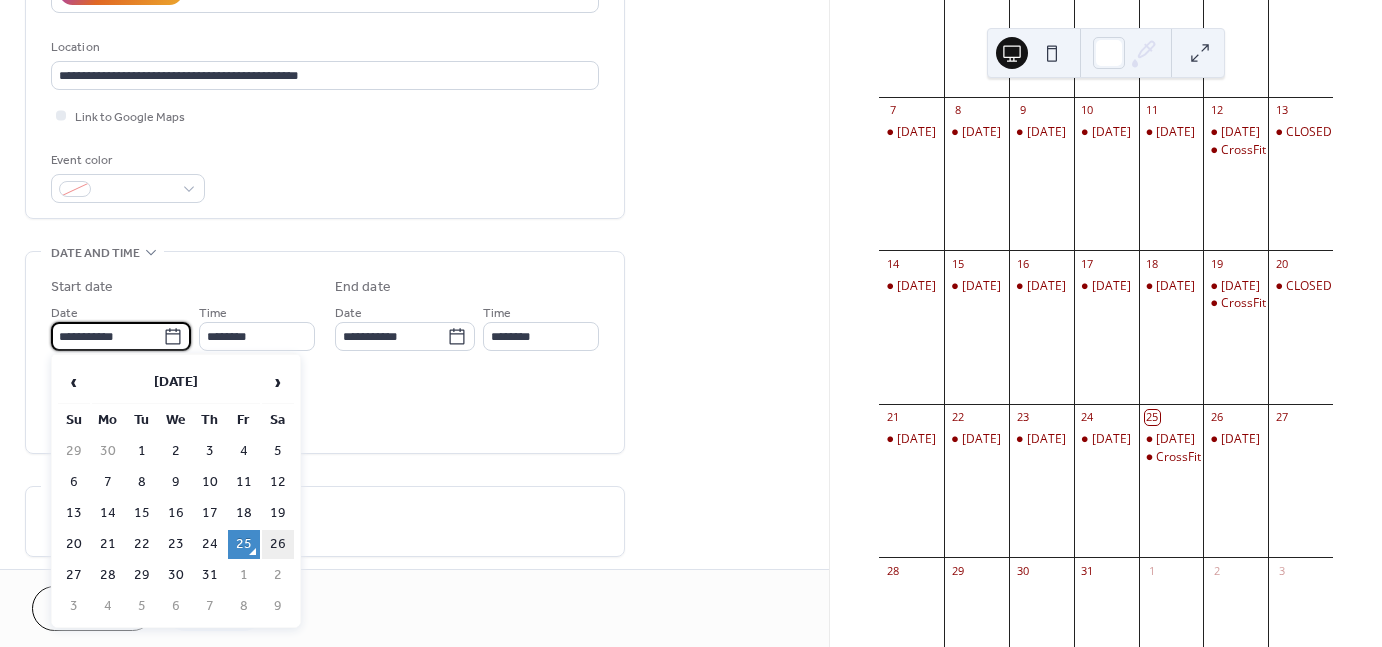 click on "26" at bounding box center [278, 544] 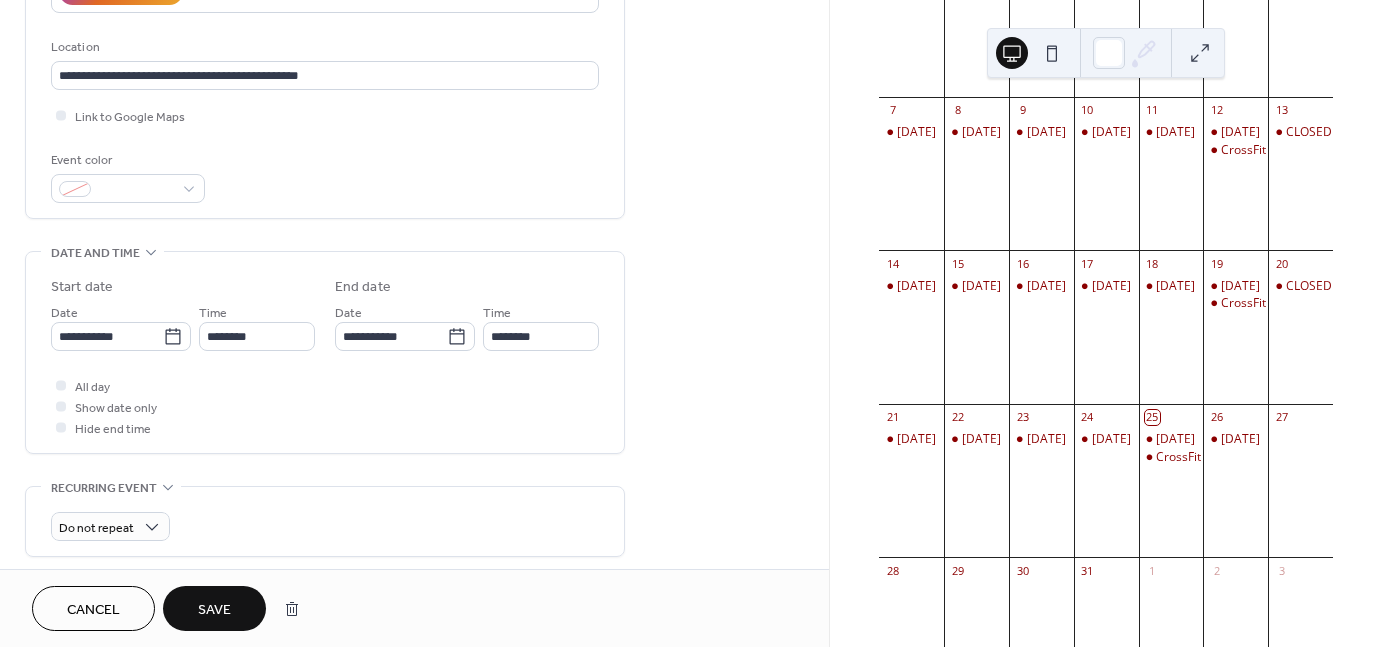 click on "Save" at bounding box center (214, 610) 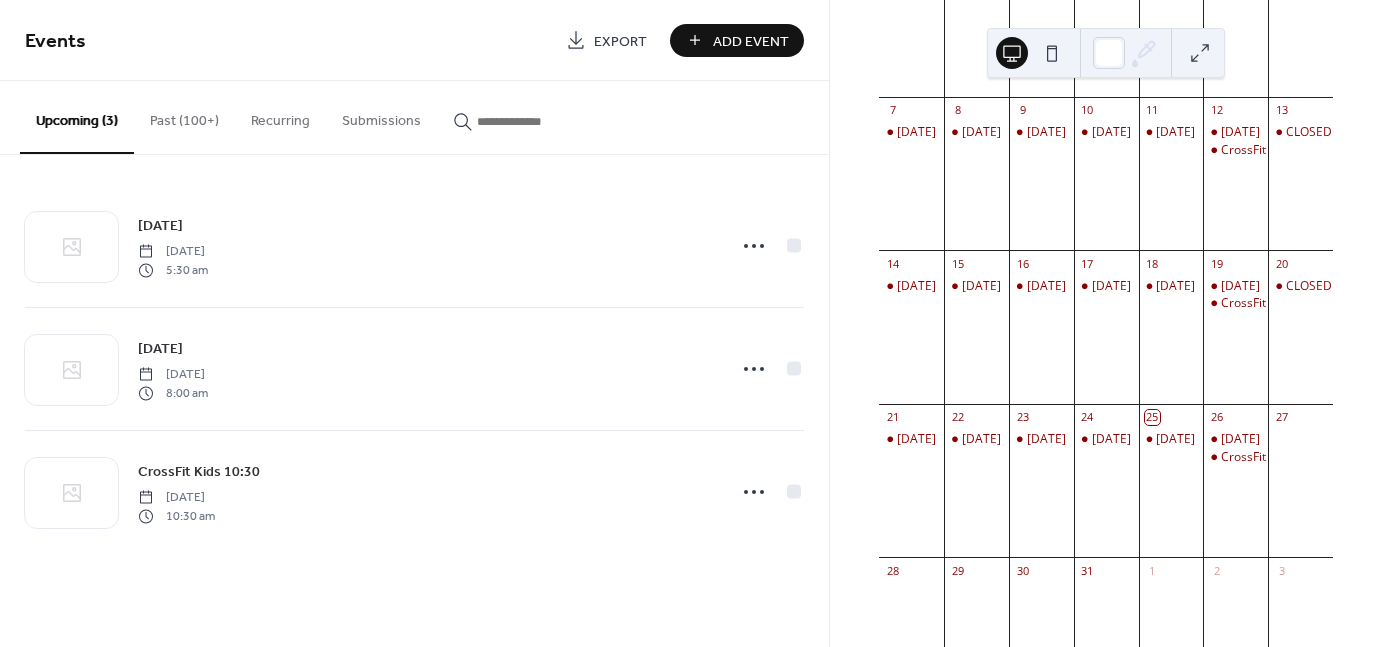 click on "Add Event" at bounding box center [751, 41] 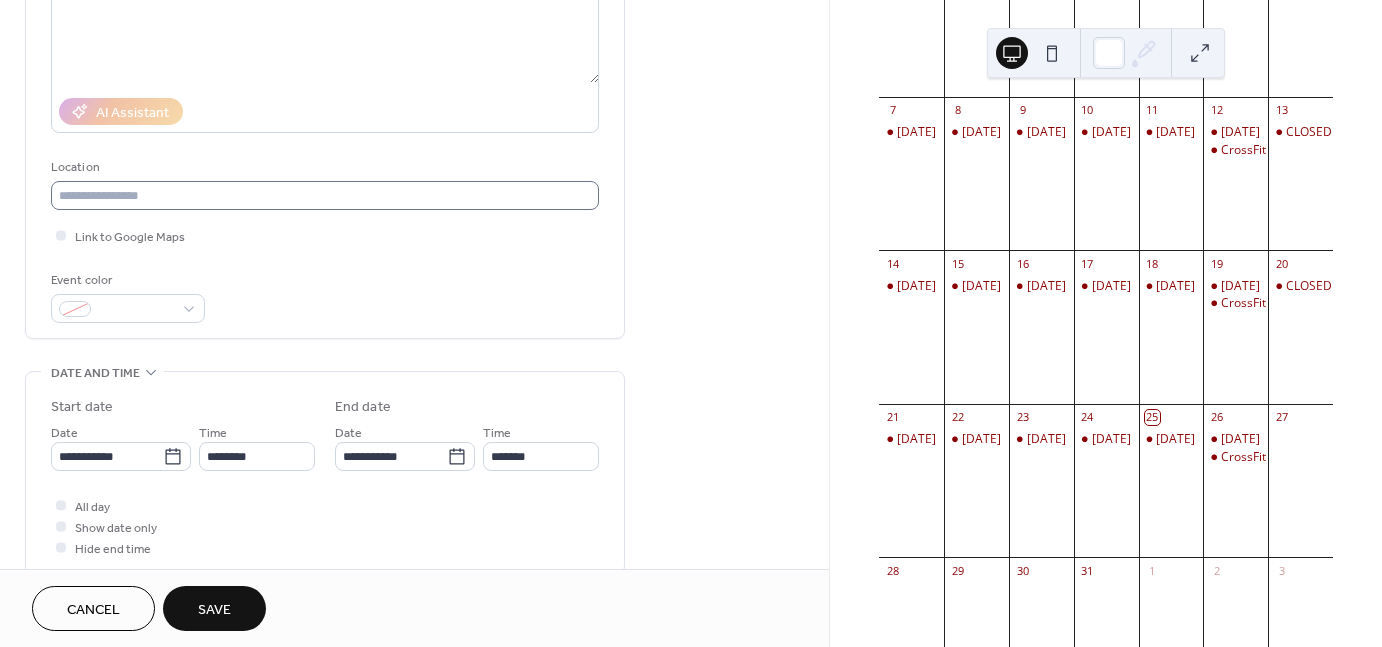 scroll, scrollTop: 288, scrollLeft: 0, axis: vertical 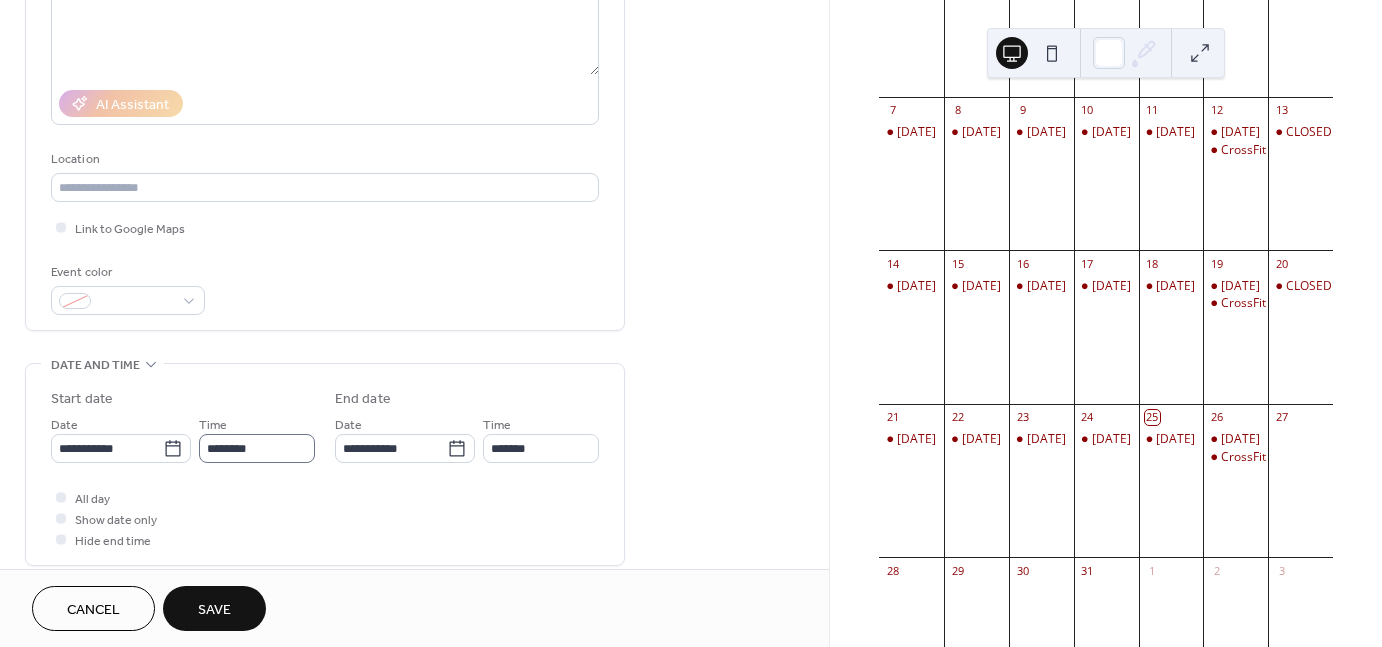 type on "******" 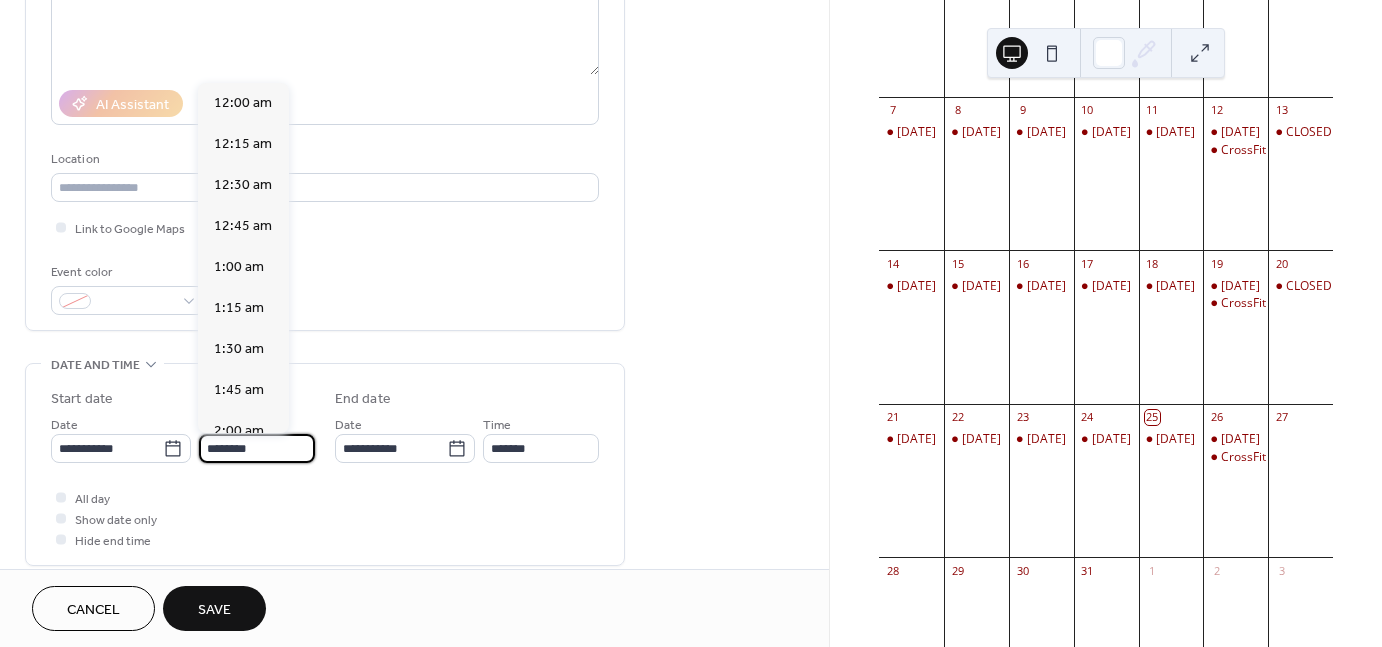 click on "********" at bounding box center [257, 448] 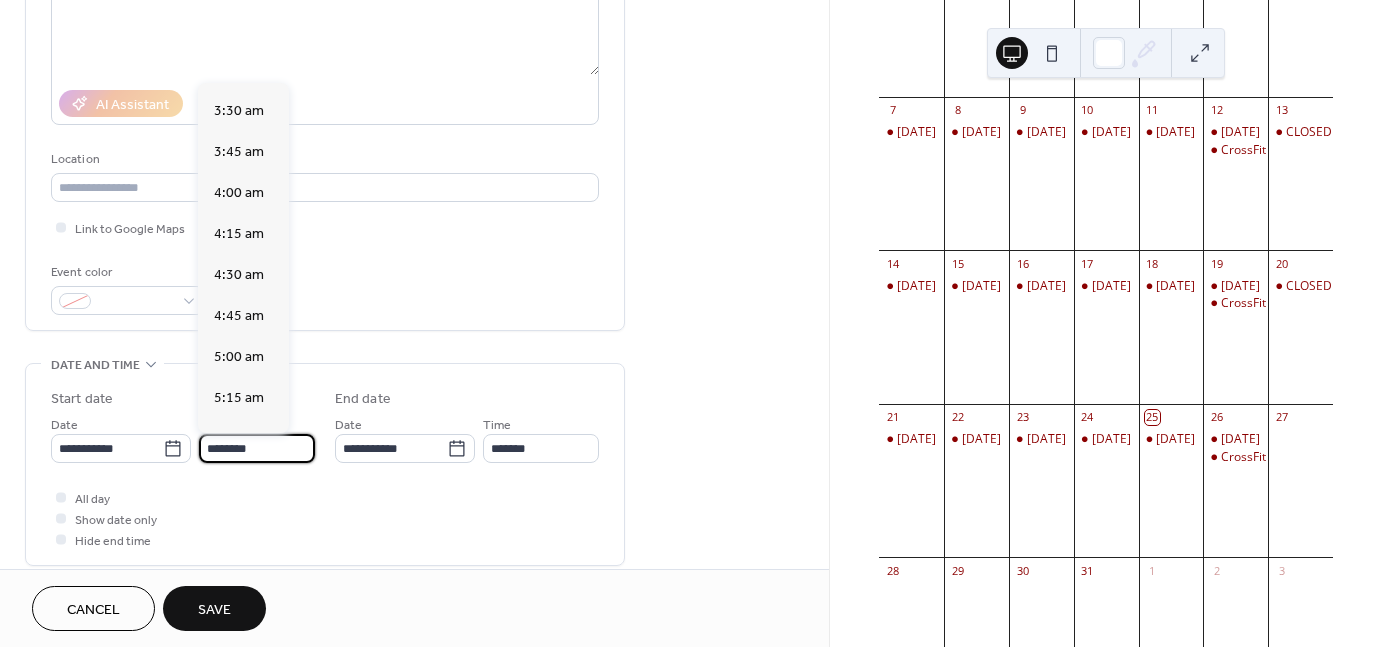 scroll, scrollTop: 0, scrollLeft: 0, axis: both 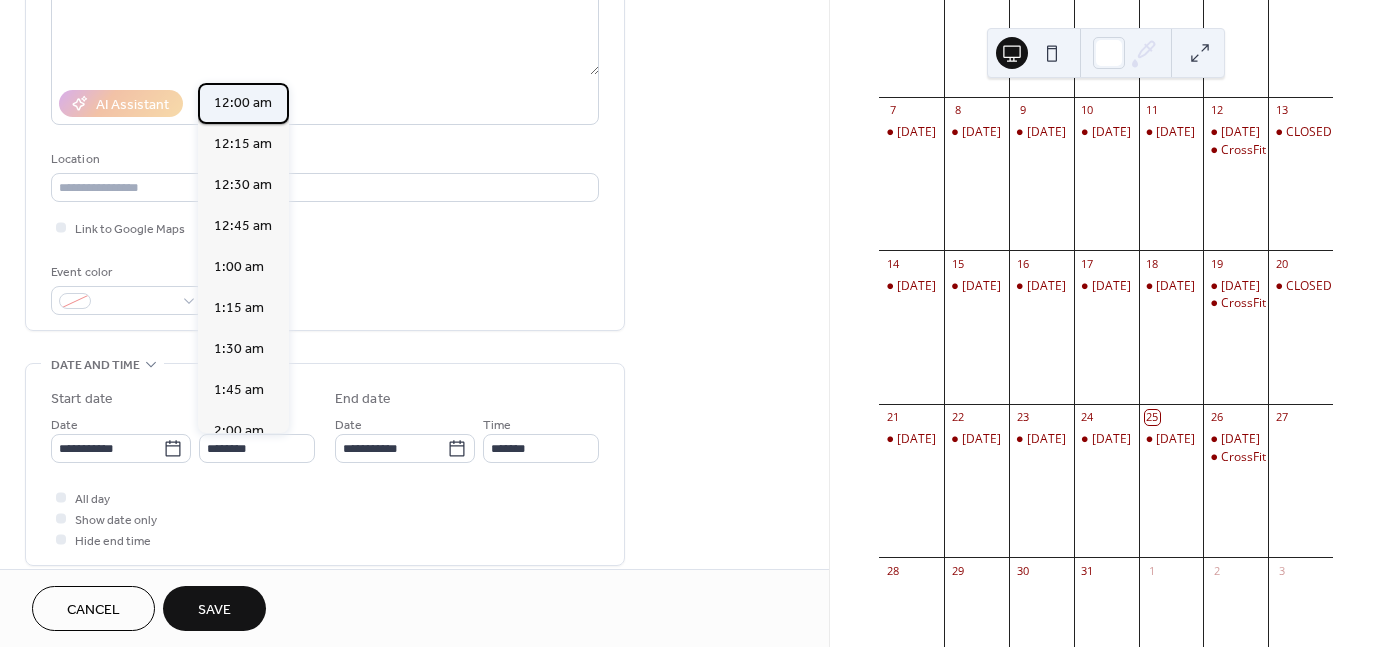 click on "12:00 am" at bounding box center [243, 103] 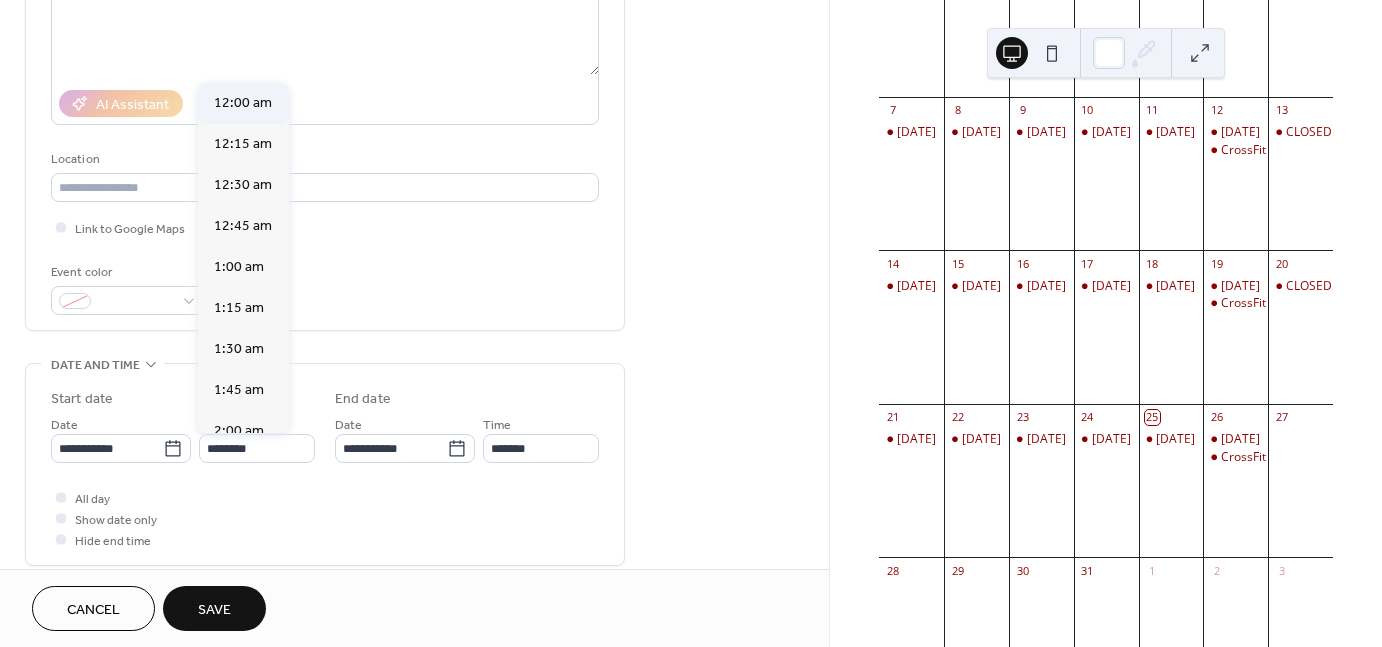 type on "********" 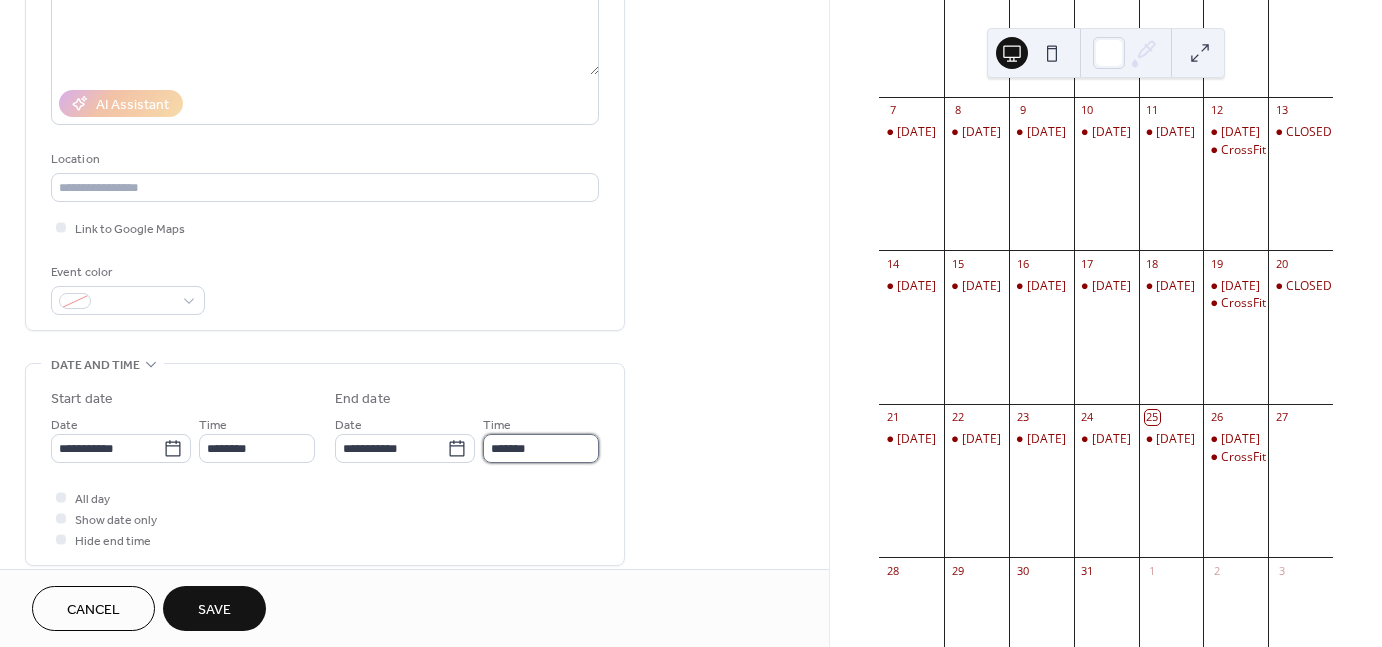 click on "*******" at bounding box center (541, 448) 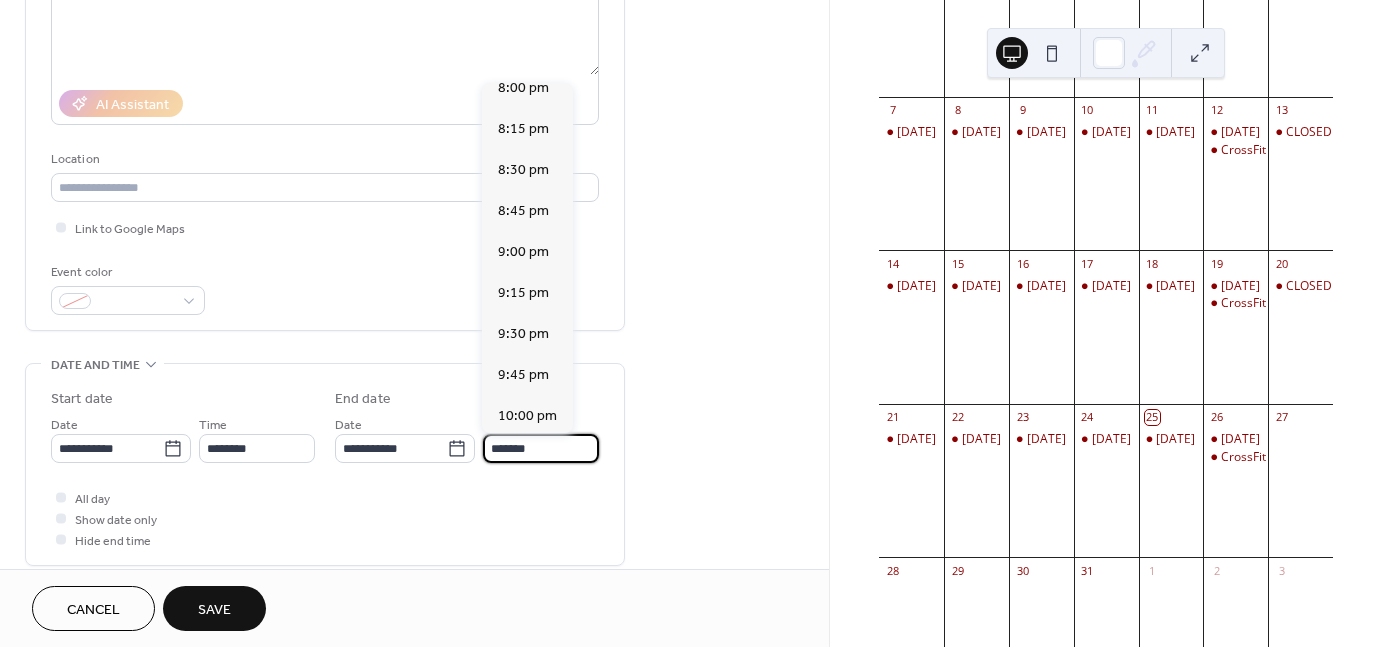 scroll, scrollTop: 3544, scrollLeft: 0, axis: vertical 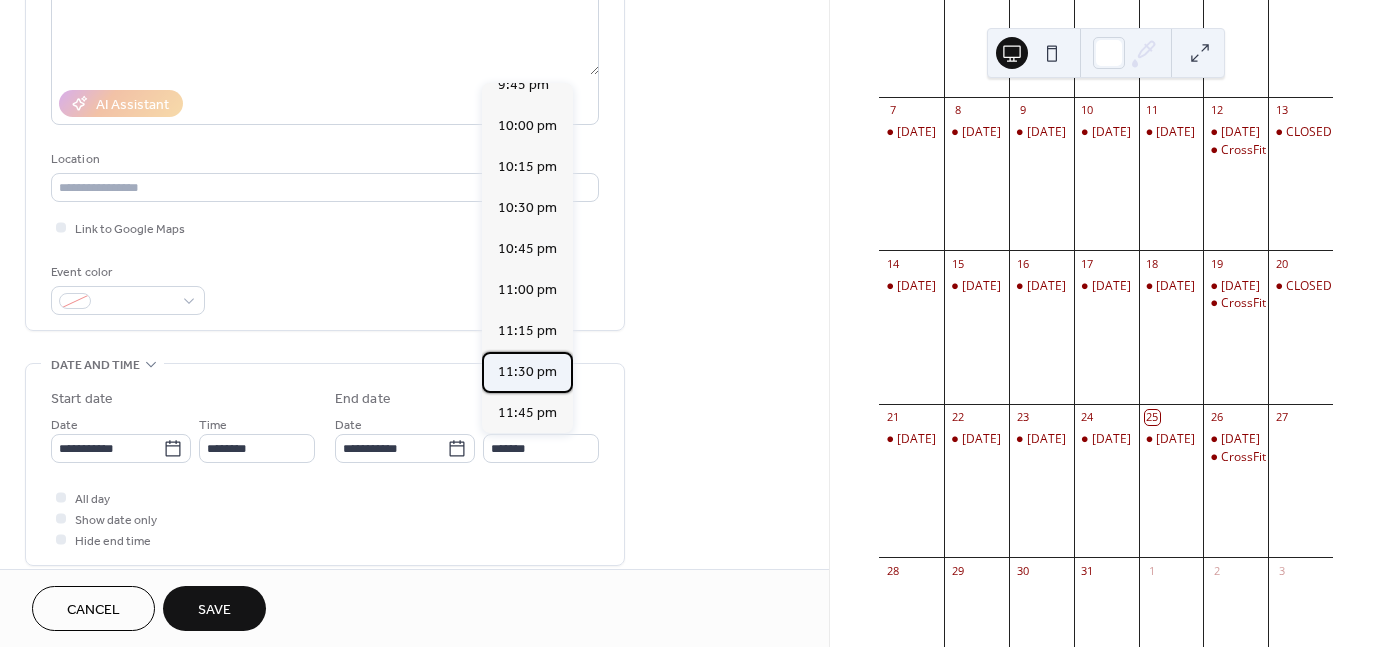 click on "11:30 pm" at bounding box center [527, 372] 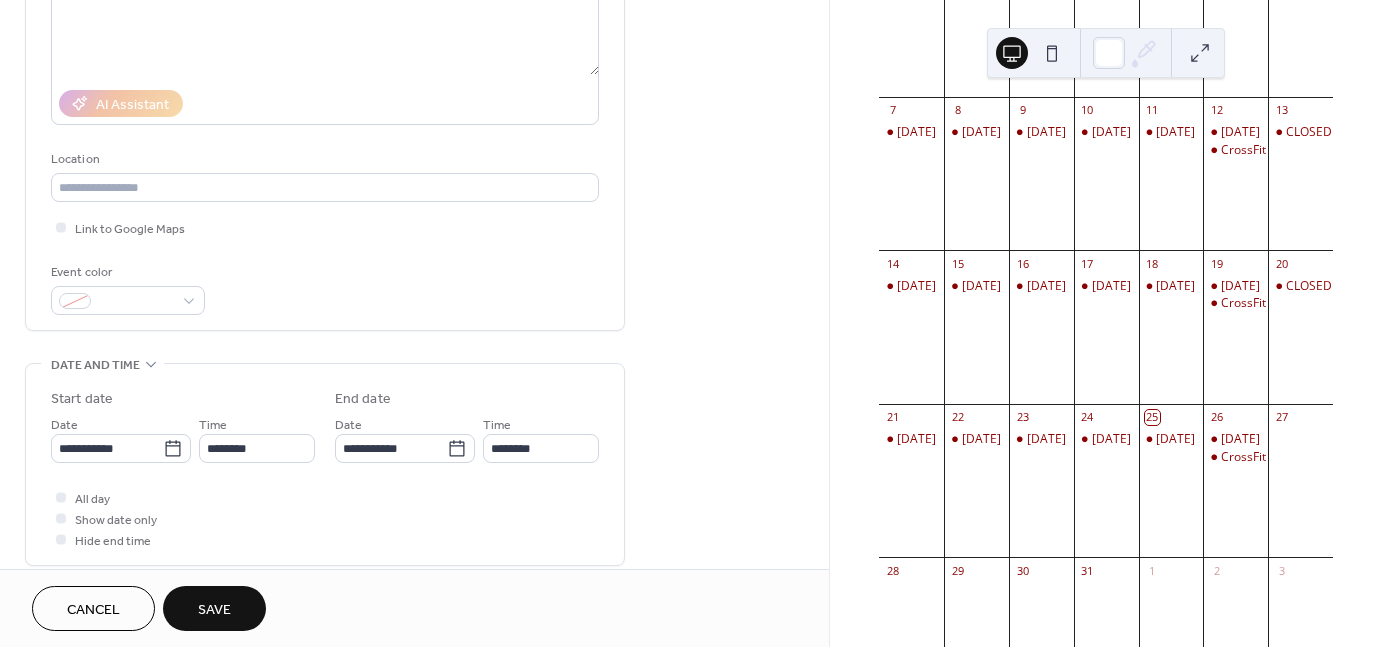 click on "End date" at bounding box center (467, 399) 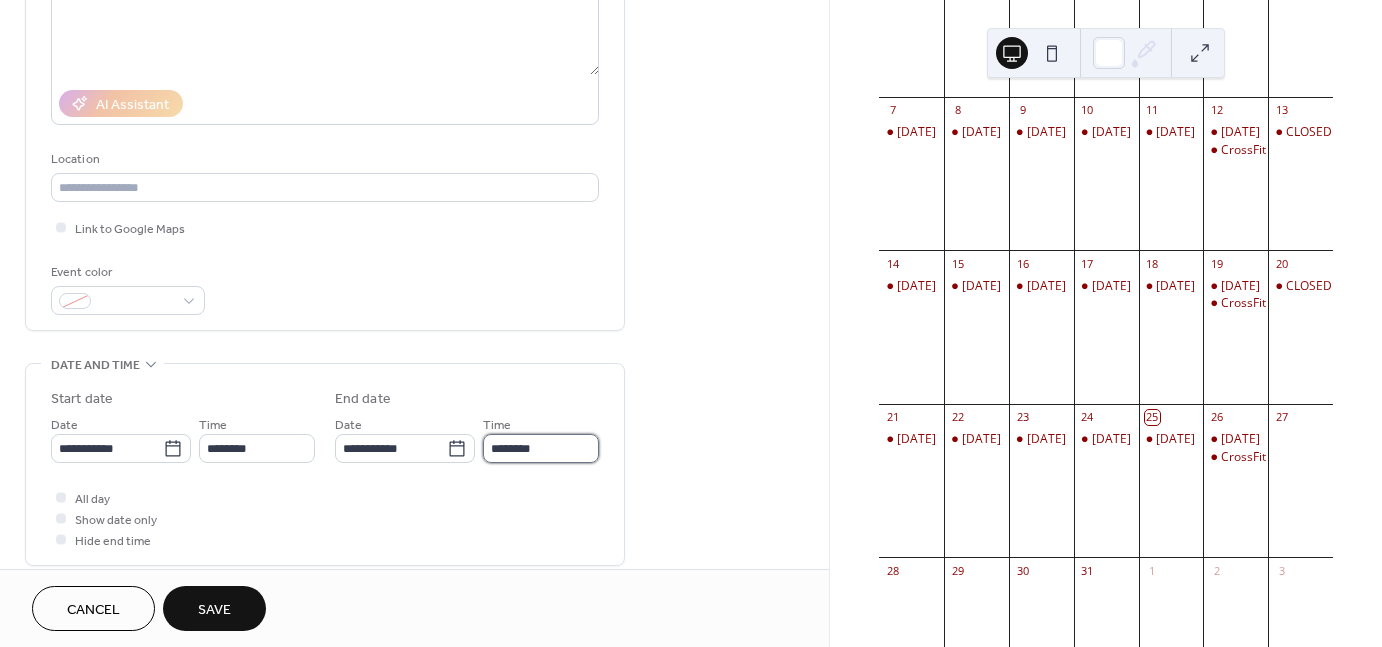 click on "********" at bounding box center (541, 448) 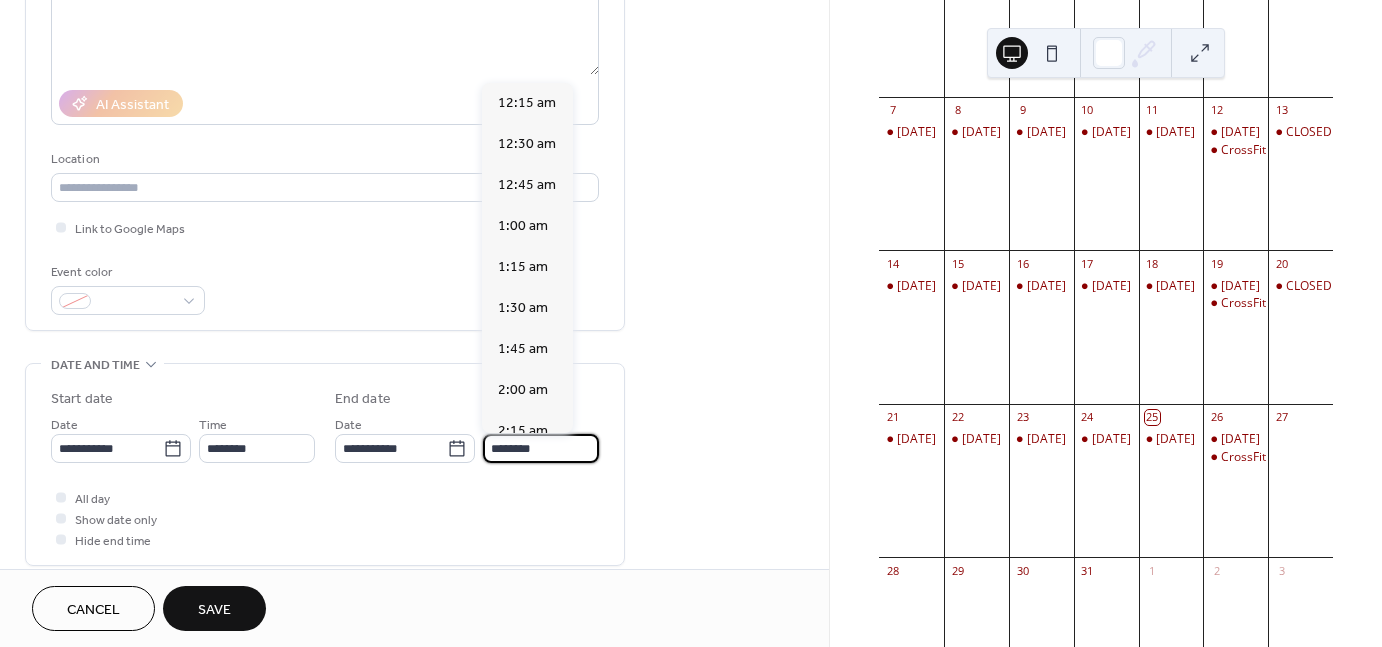 scroll, scrollTop: 3544, scrollLeft: 0, axis: vertical 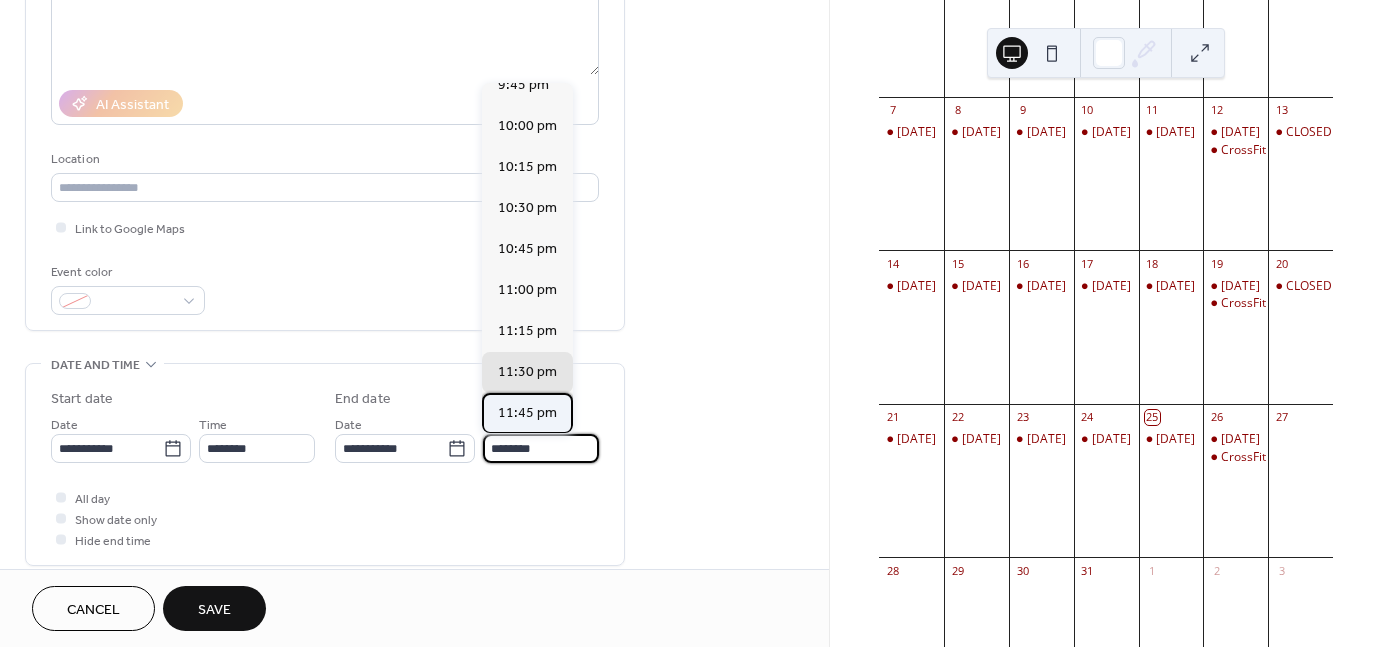 click on "11:45 pm" at bounding box center (527, 413) 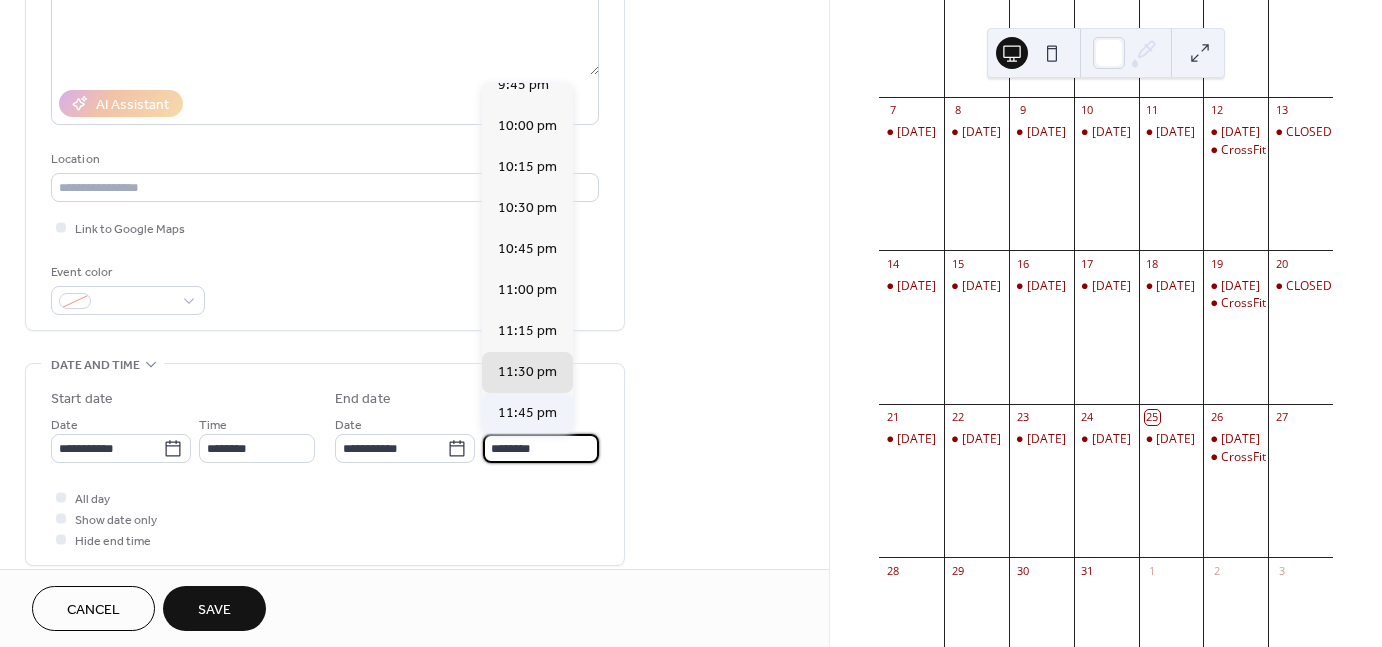 type on "********" 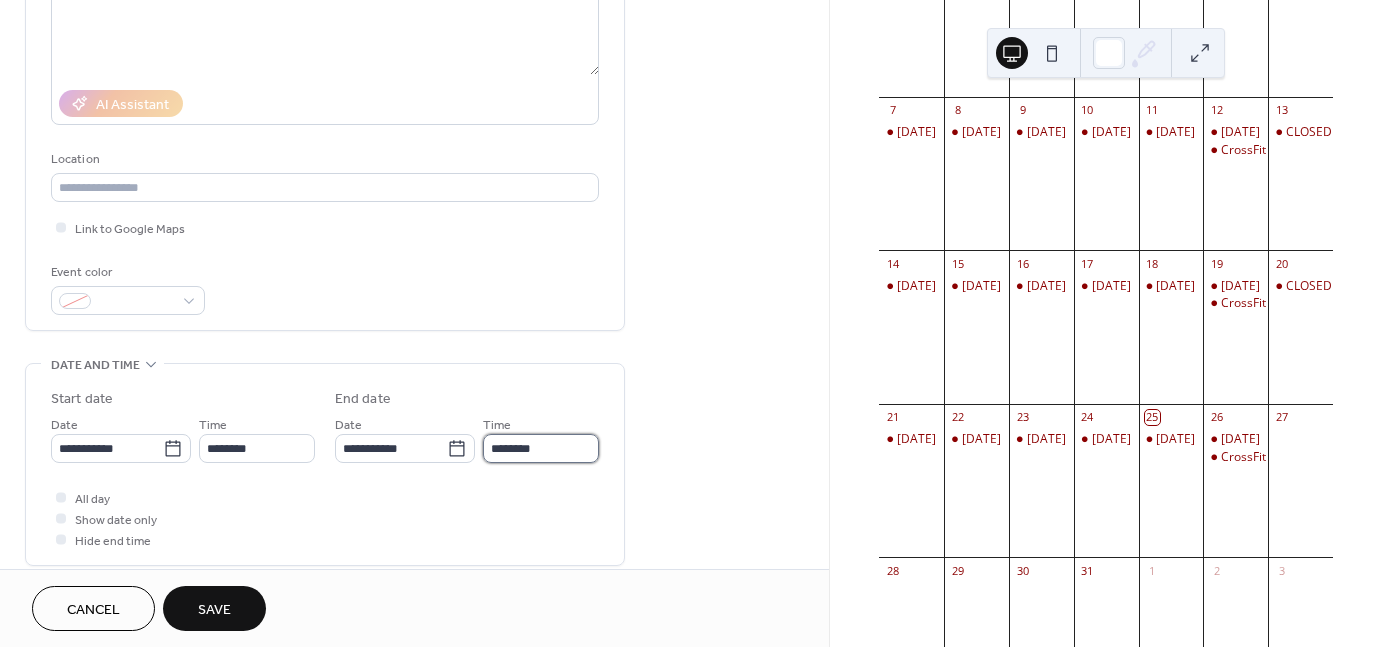 click on "********" at bounding box center [541, 448] 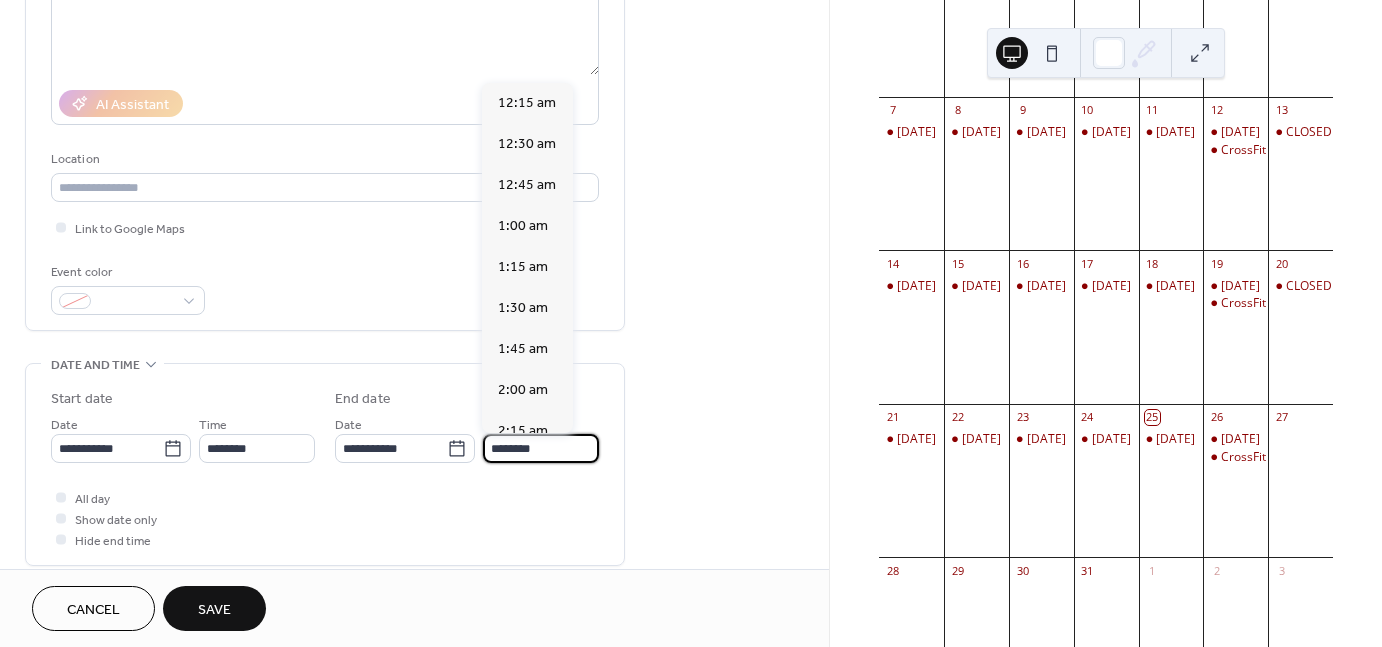 scroll, scrollTop: 3544, scrollLeft: 0, axis: vertical 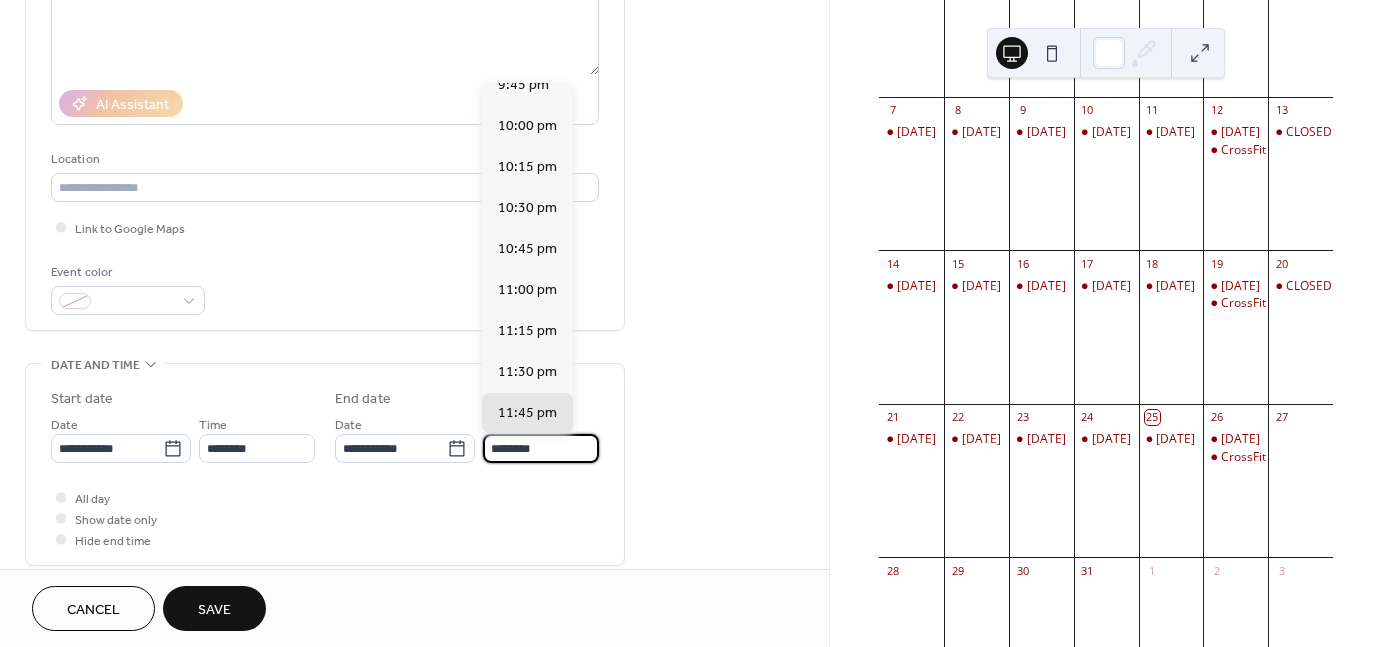 click on "********" at bounding box center (541, 448) 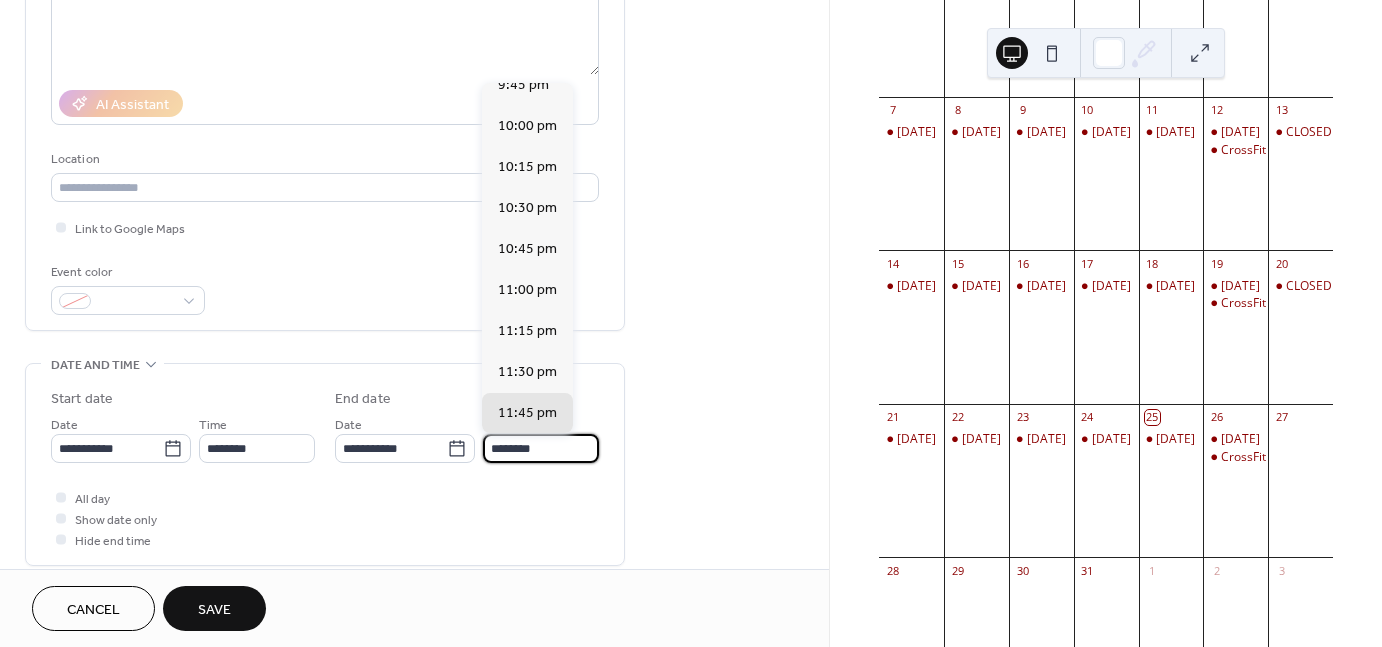 click on "**********" at bounding box center [325, 464] 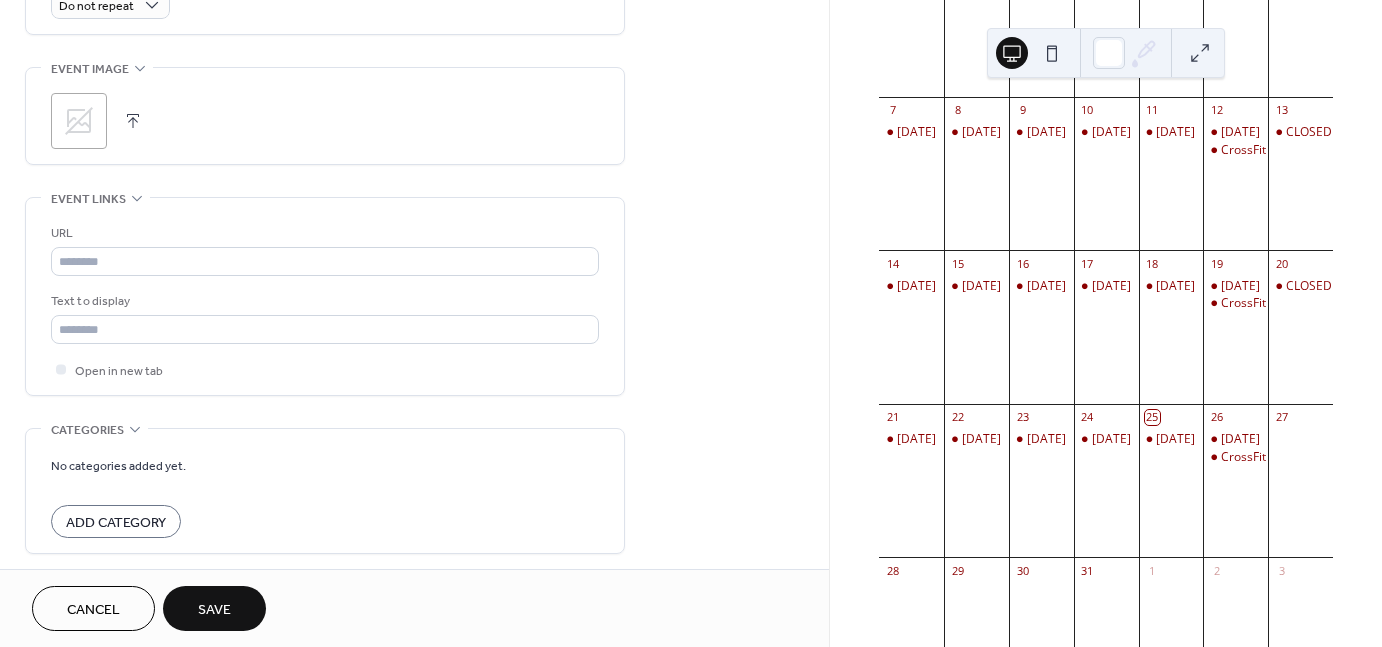 scroll, scrollTop: 924, scrollLeft: 0, axis: vertical 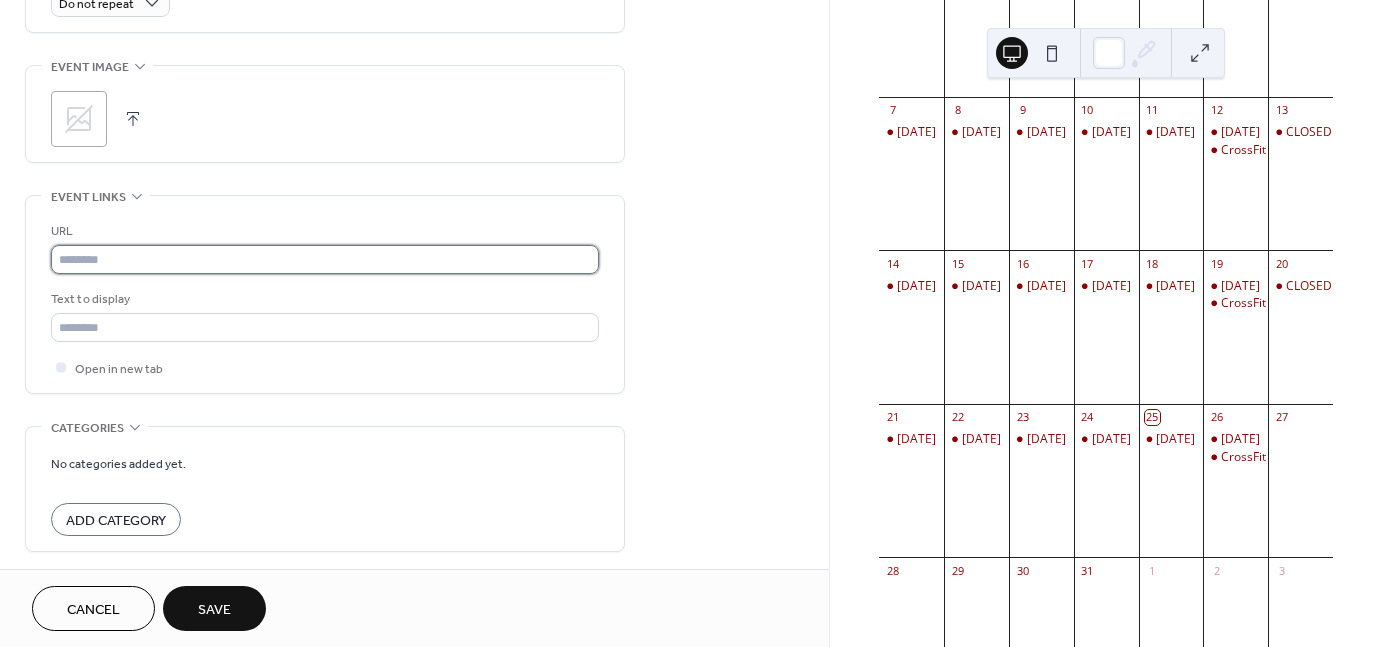 click at bounding box center (325, 259) 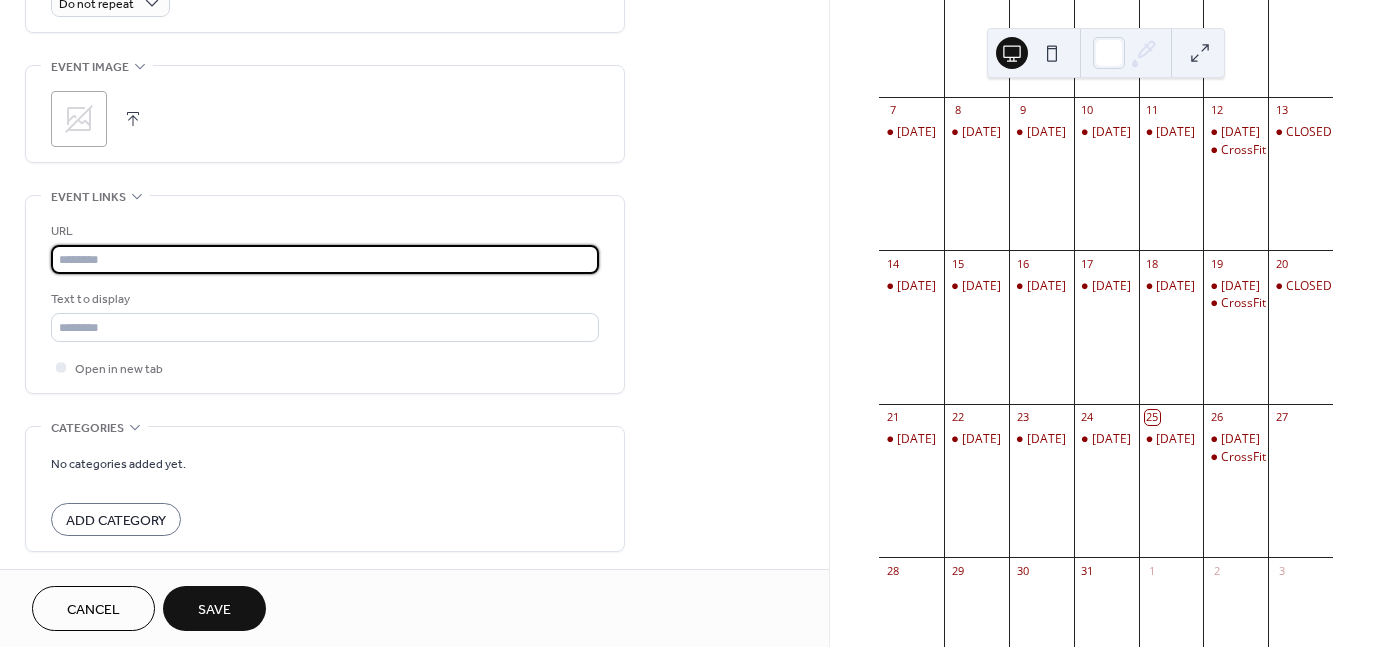type on "**********" 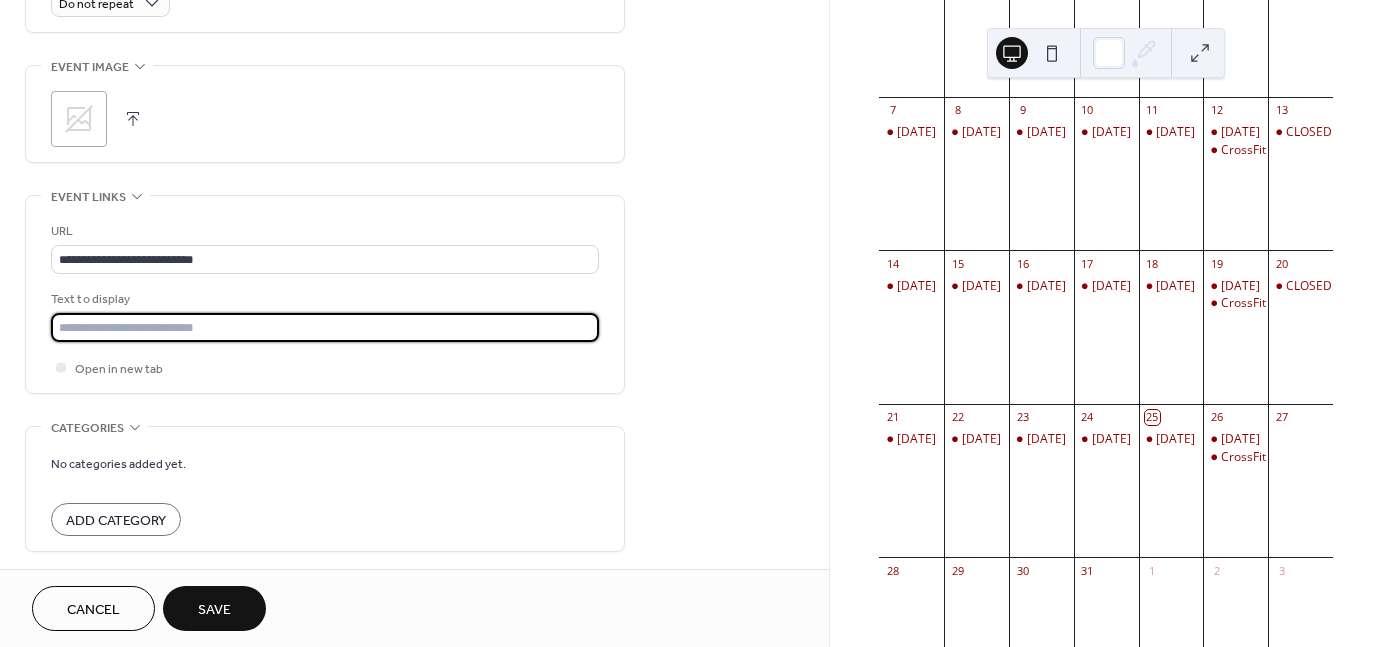 click at bounding box center (325, 327) 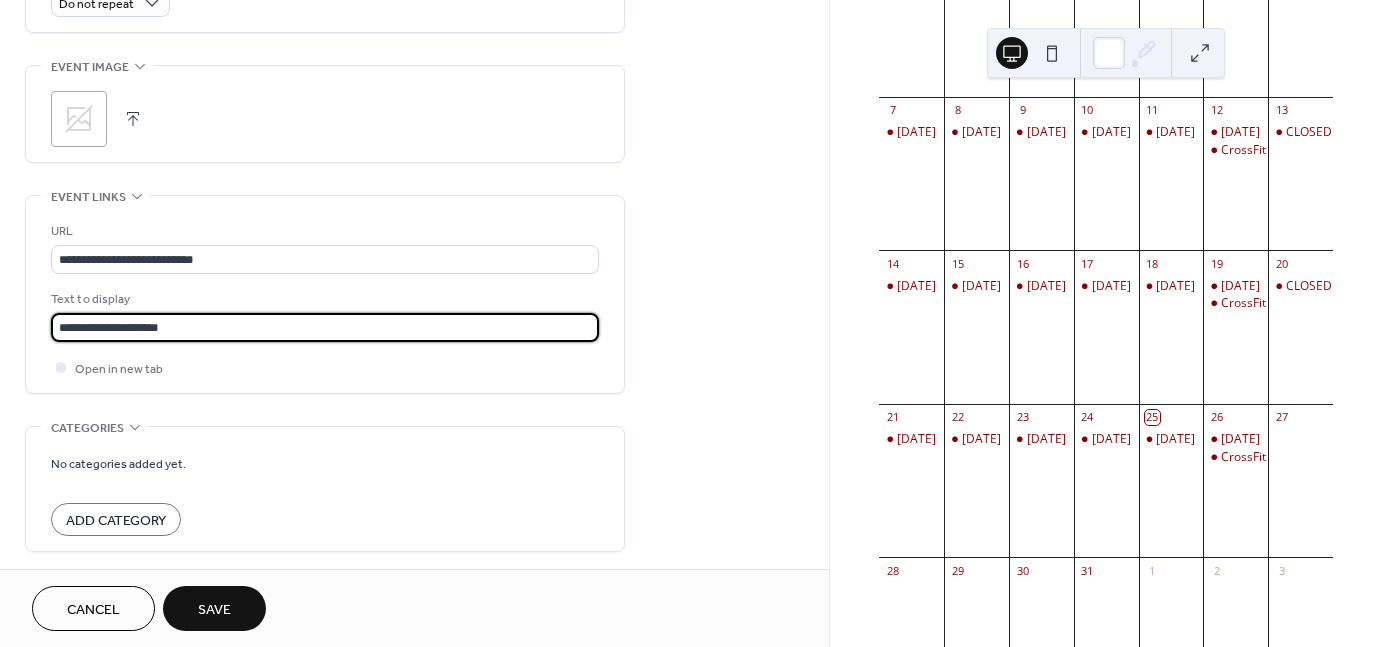 click on "Save" at bounding box center [214, 610] 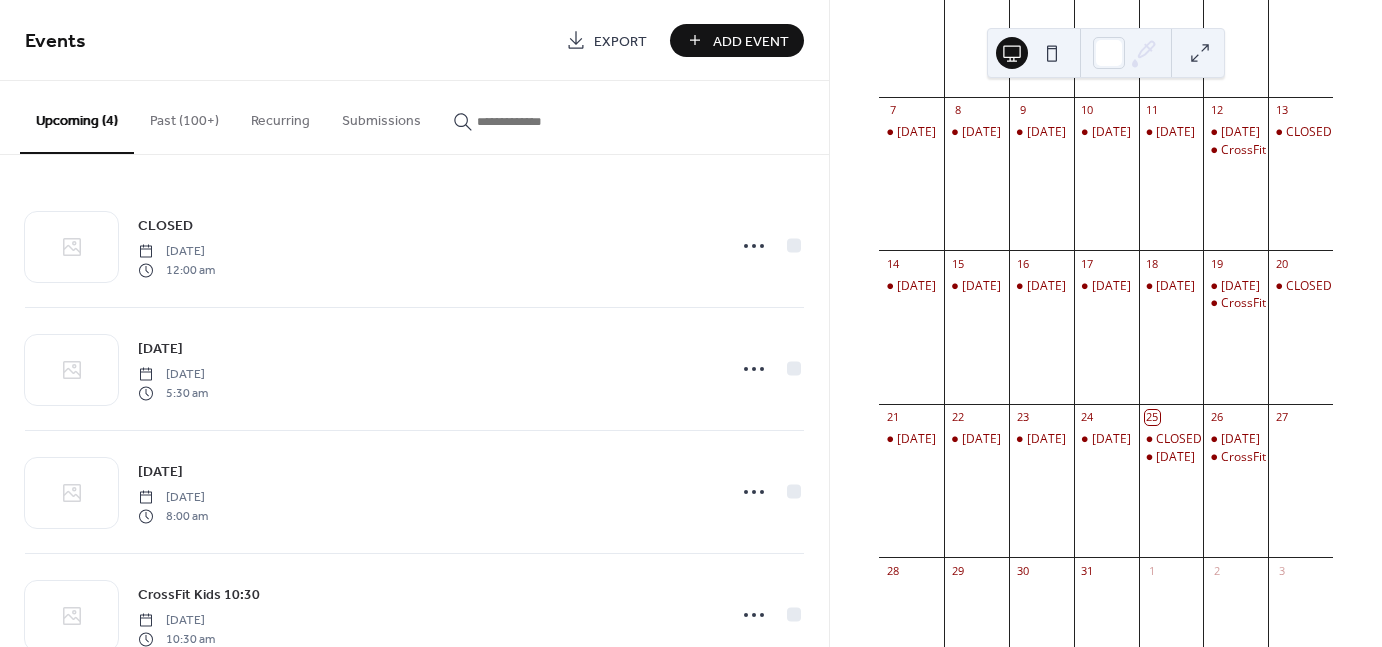 click on "[DATE]" at bounding box center [911, 337] 